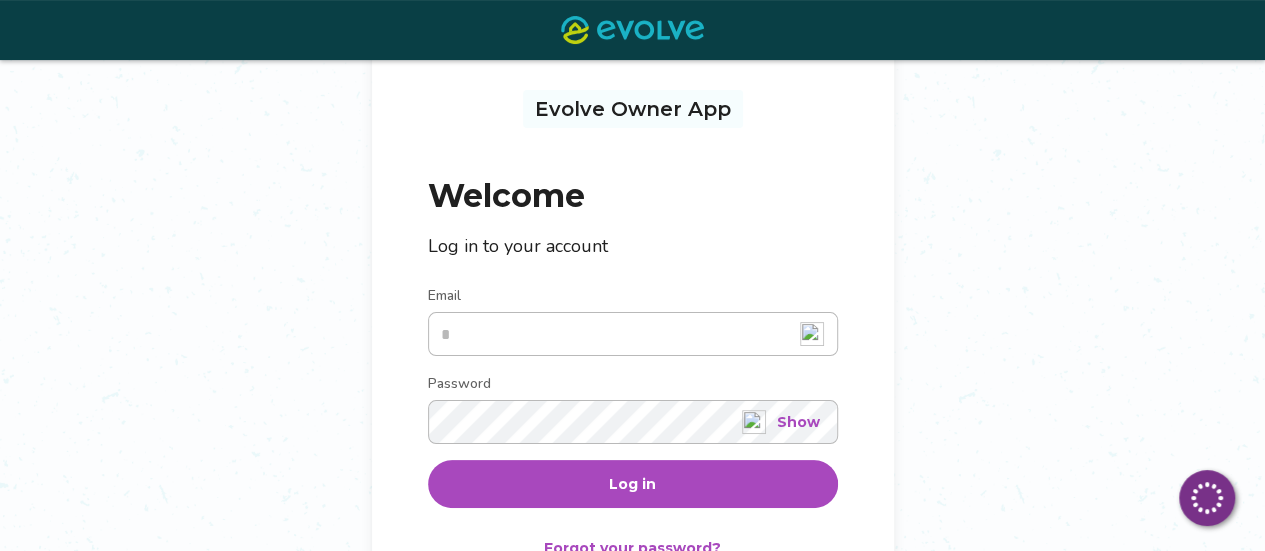 scroll, scrollTop: 200, scrollLeft: 0, axis: vertical 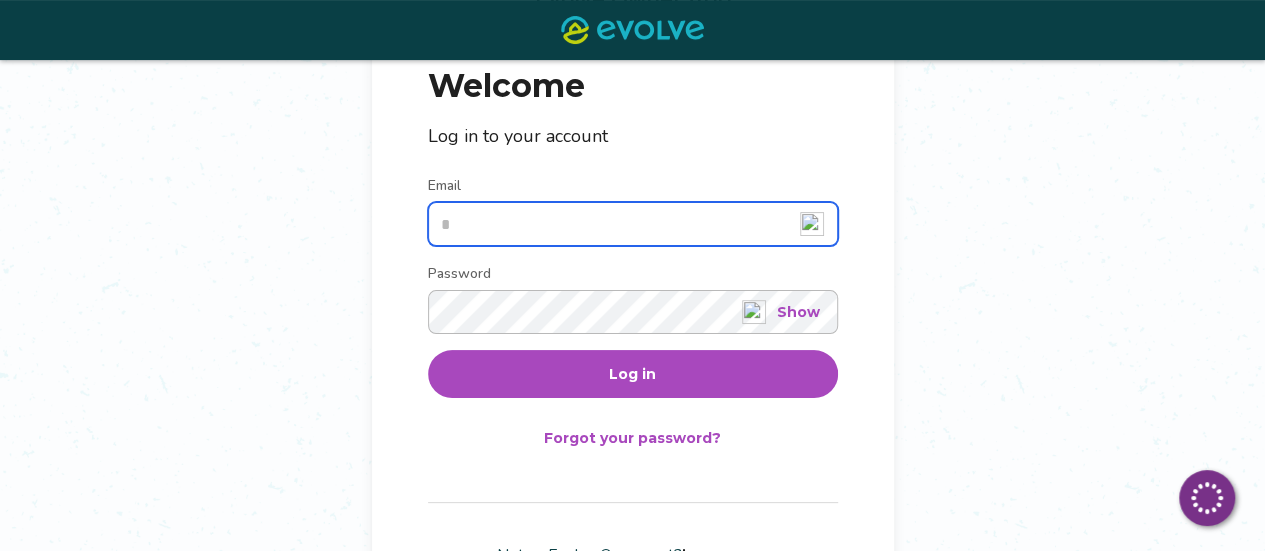 click on "Email" at bounding box center (633, 224) 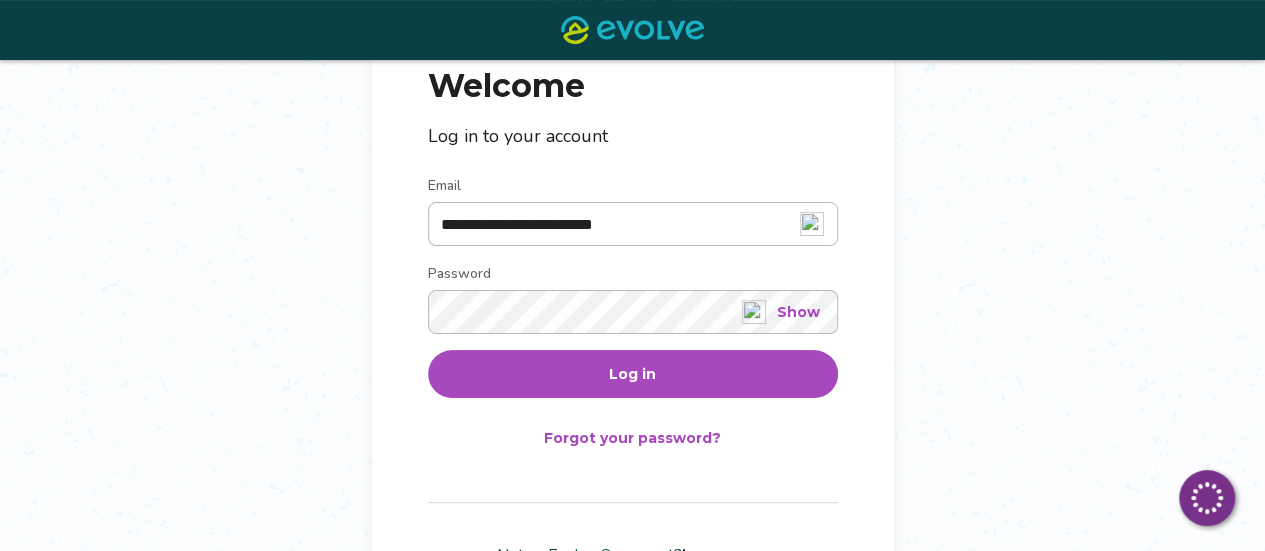 click on "Log in" at bounding box center [633, 374] 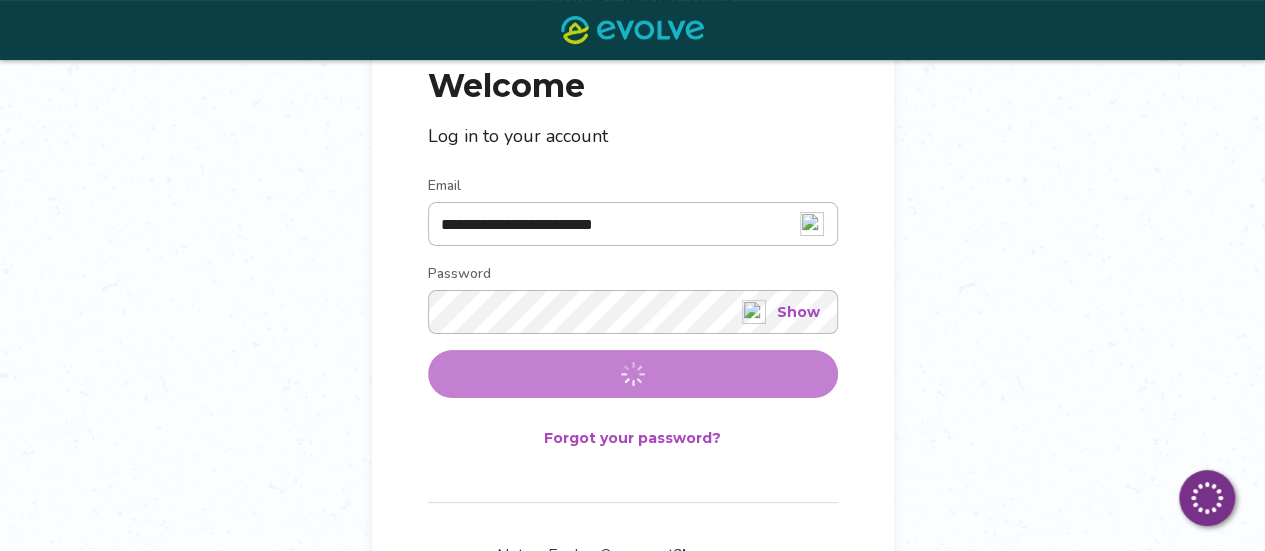scroll, scrollTop: 0, scrollLeft: 0, axis: both 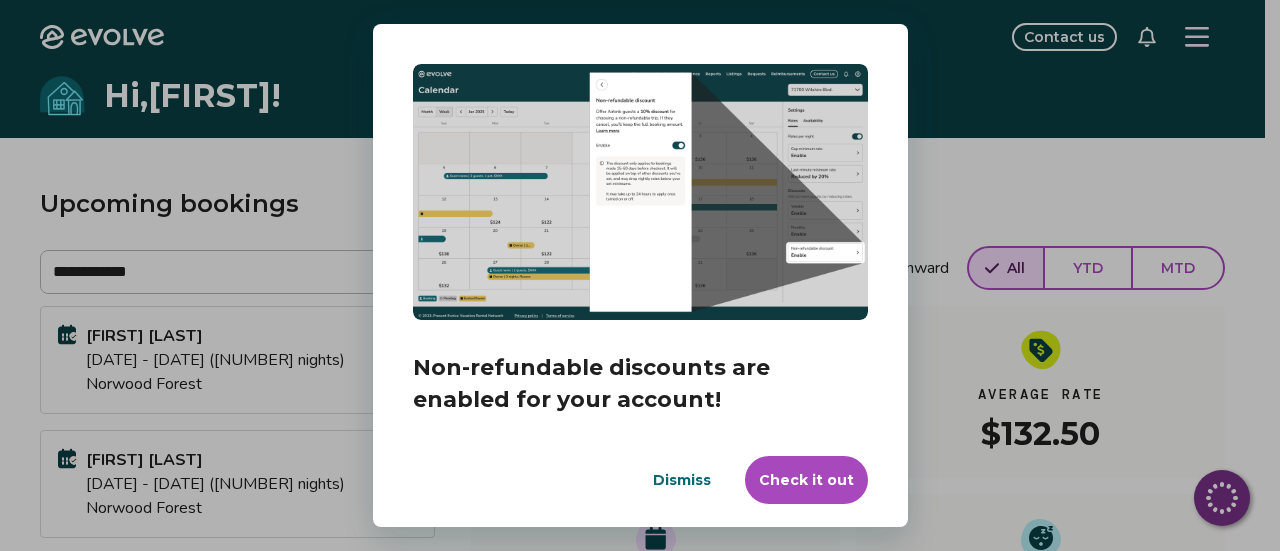 click on "Check it out" at bounding box center (806, 480) 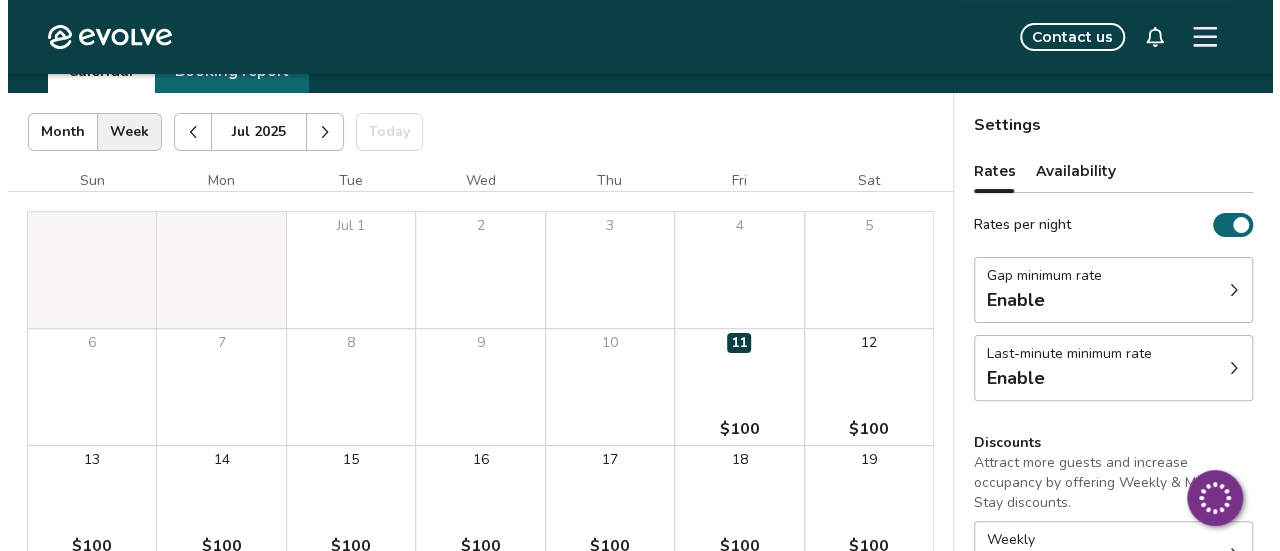 scroll, scrollTop: 0, scrollLeft: 0, axis: both 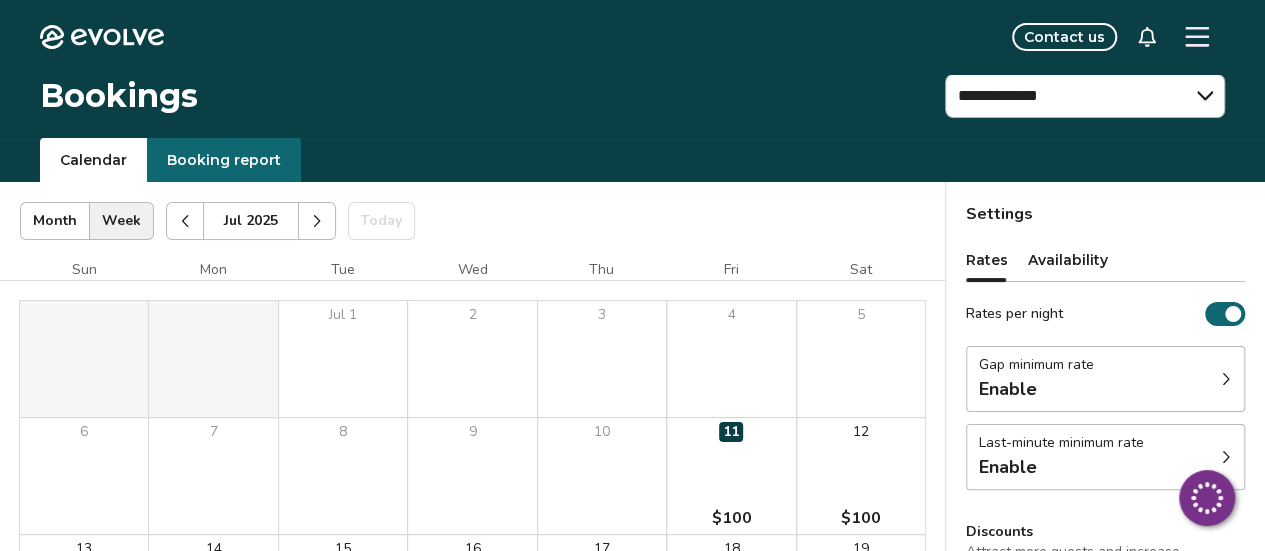 click 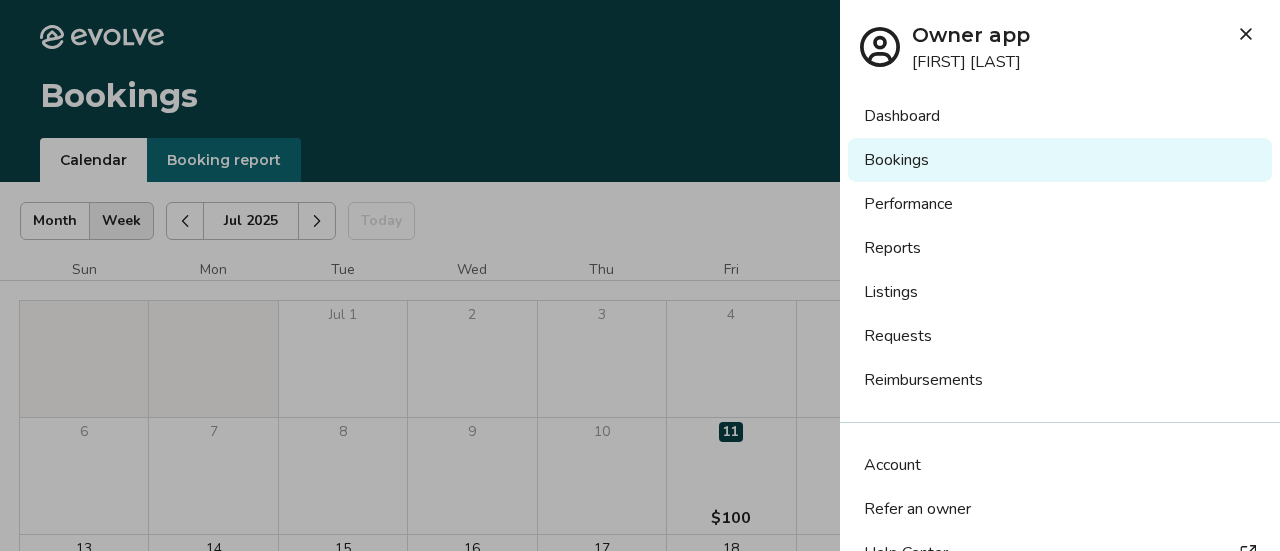 click on "Listings" at bounding box center (1060, 292) 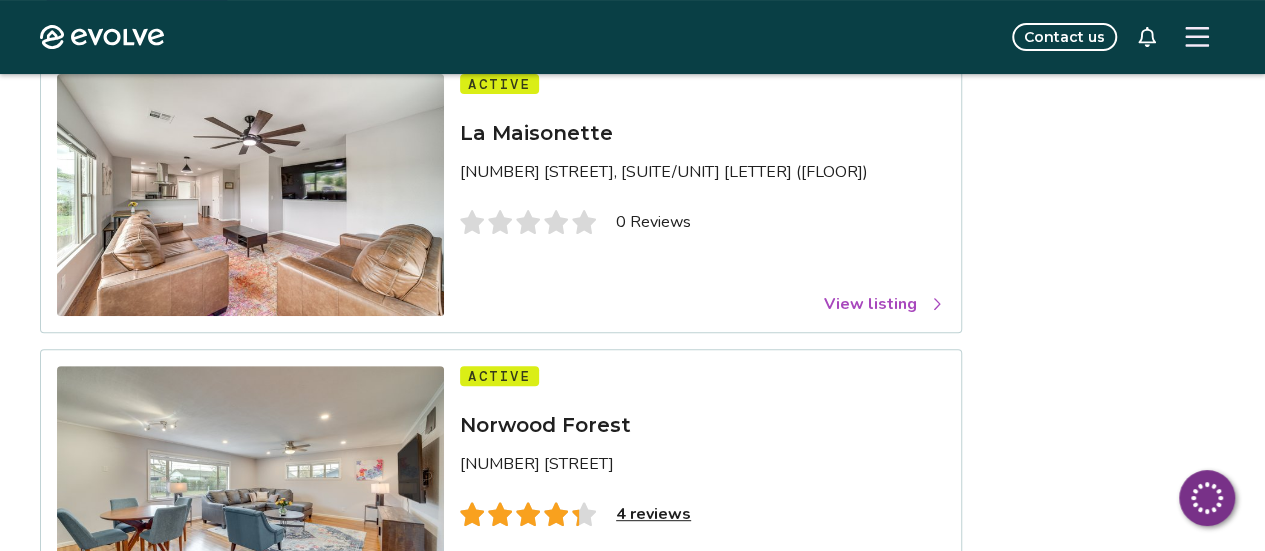 scroll, scrollTop: 200, scrollLeft: 0, axis: vertical 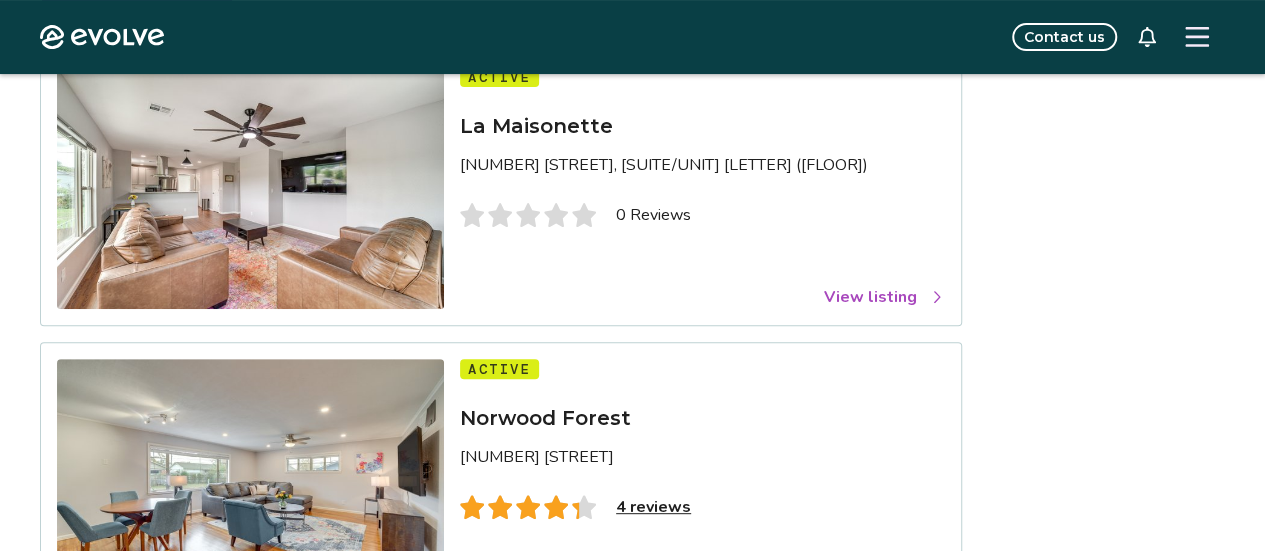 click on "View listing" at bounding box center (884, 297) 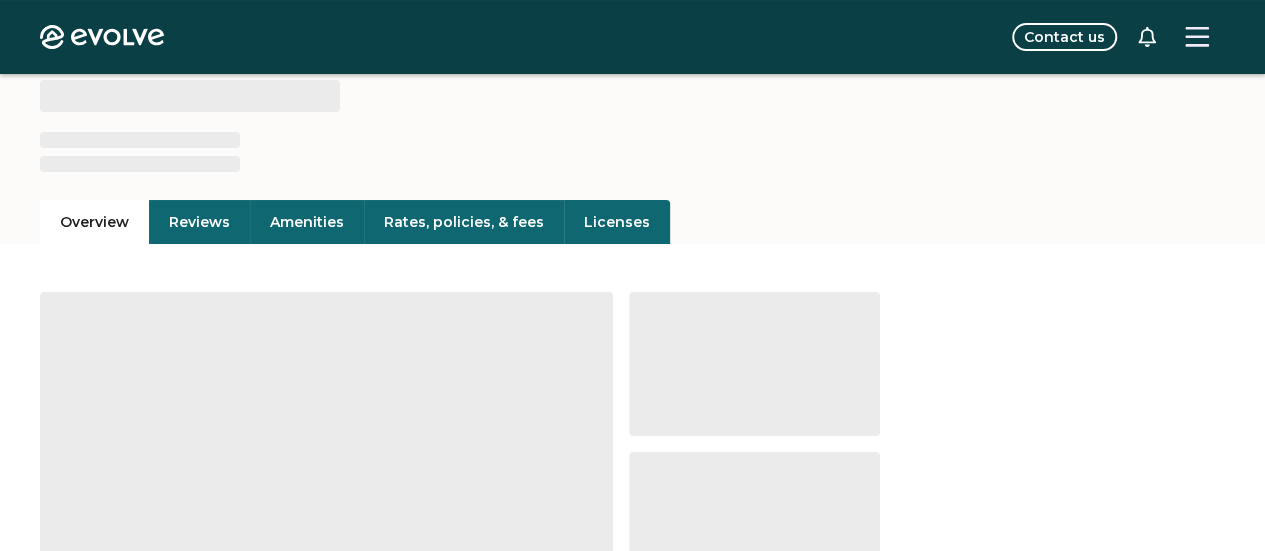 scroll, scrollTop: 200, scrollLeft: 0, axis: vertical 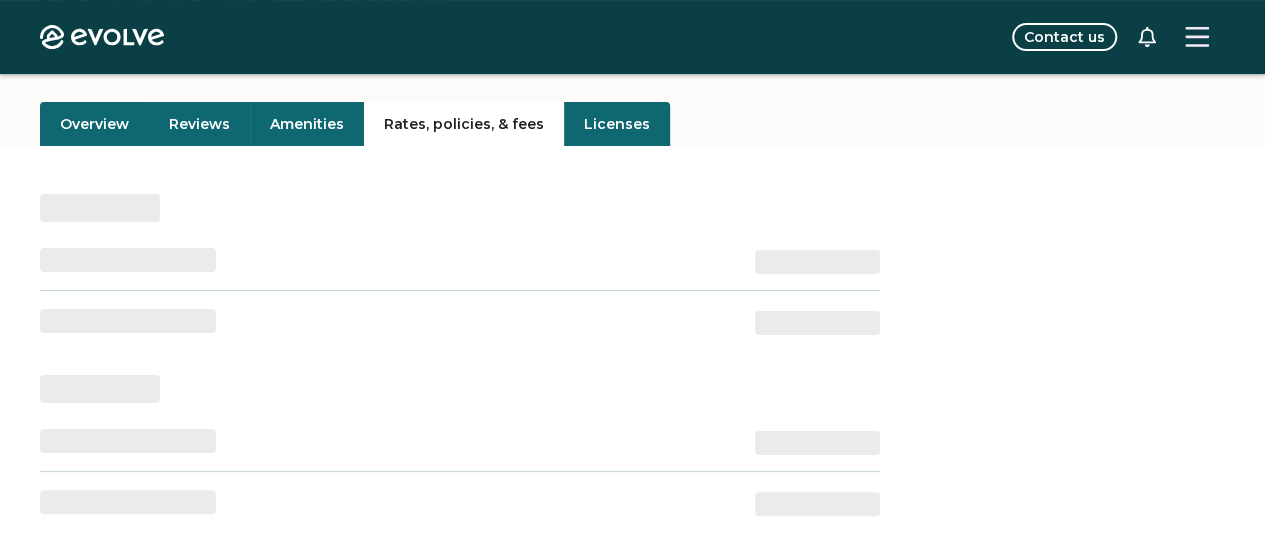 click on "Rates, policies, & fees" at bounding box center [464, 124] 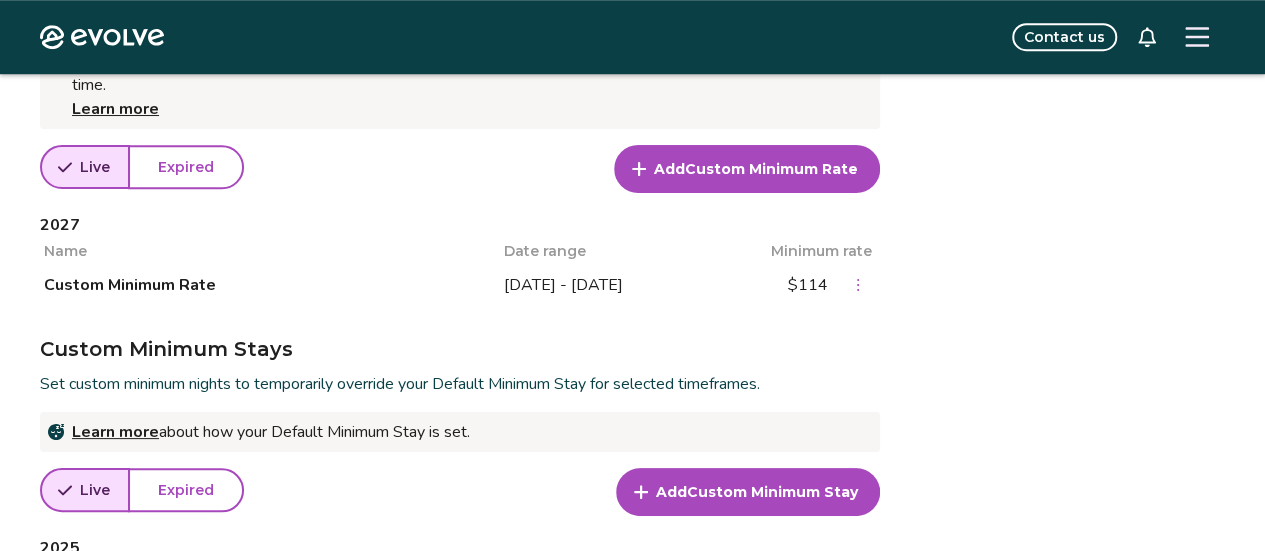 scroll, scrollTop: 700, scrollLeft: 0, axis: vertical 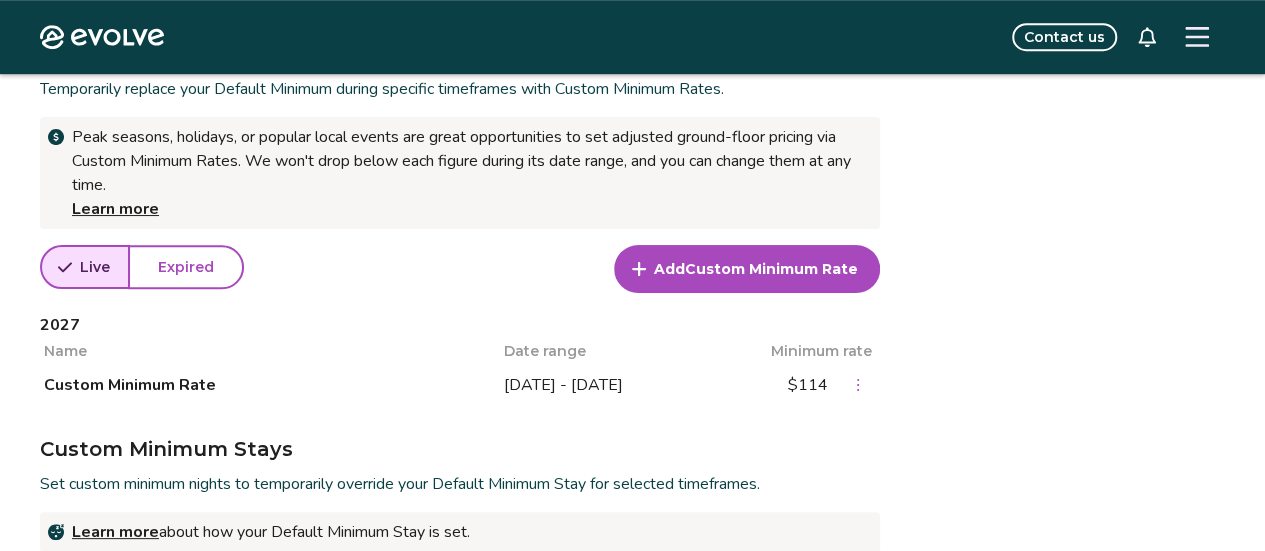 click 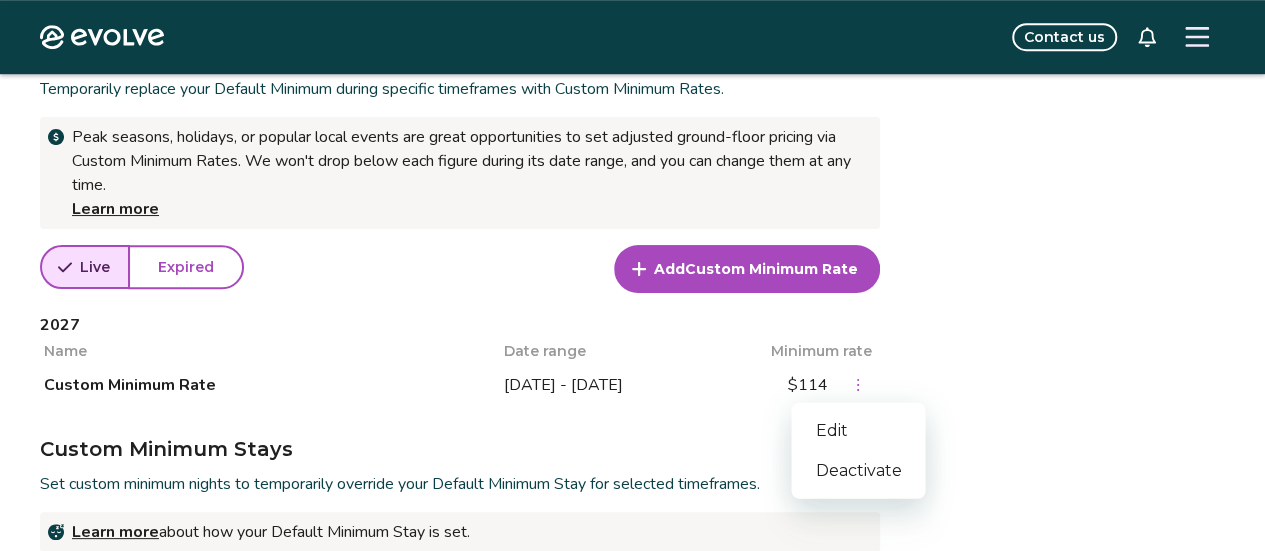 click on "Deactivate" at bounding box center [858, 471] 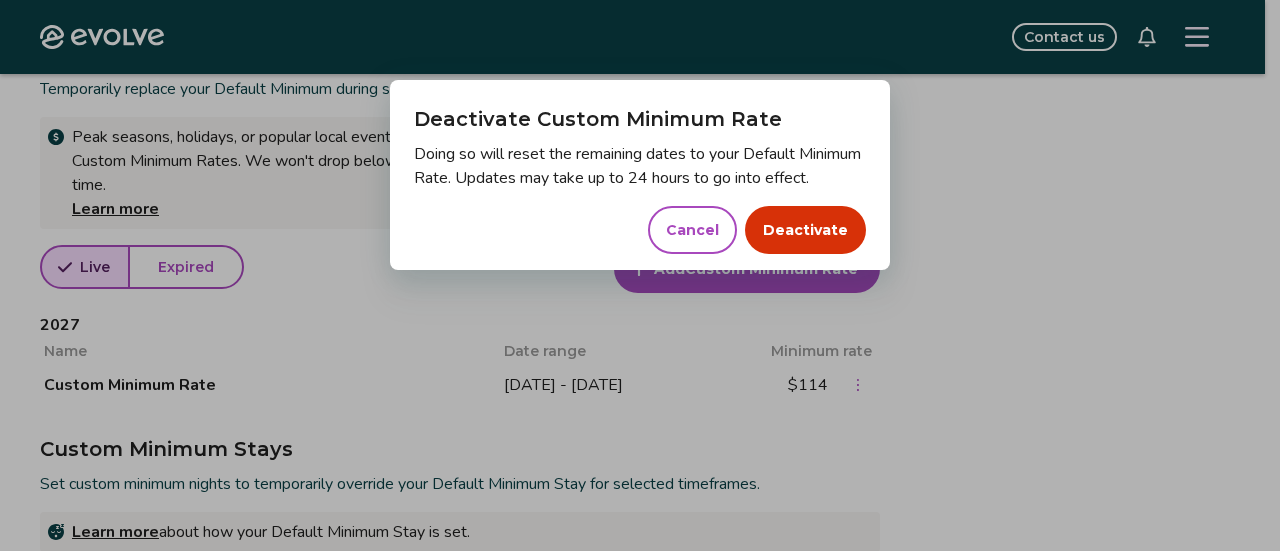 click on "Deactivate" at bounding box center (805, 230) 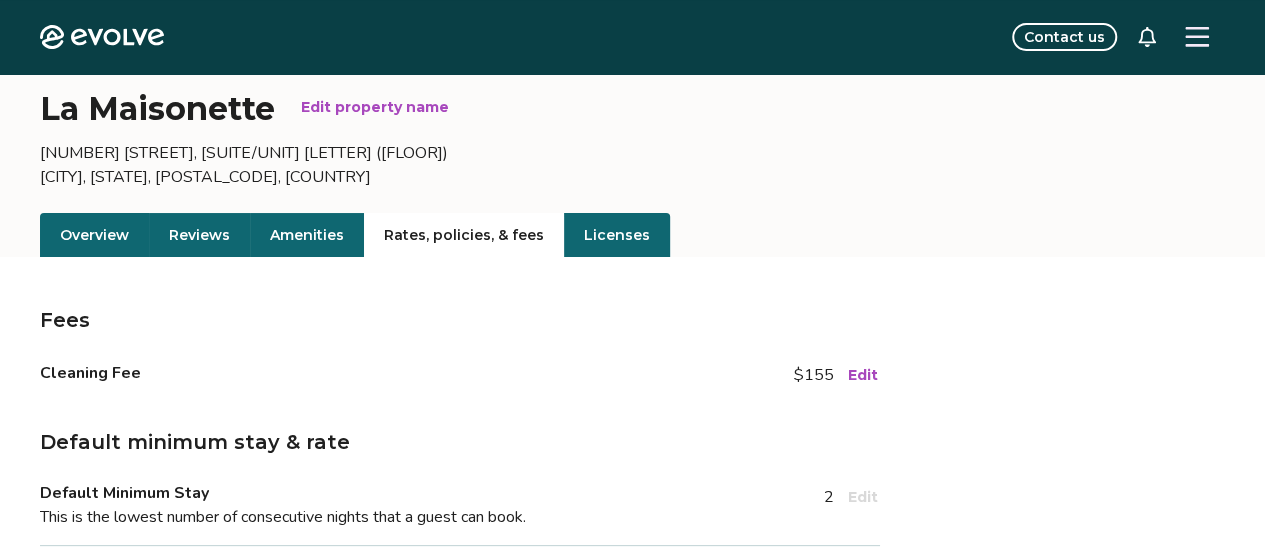 scroll, scrollTop: 0, scrollLeft: 0, axis: both 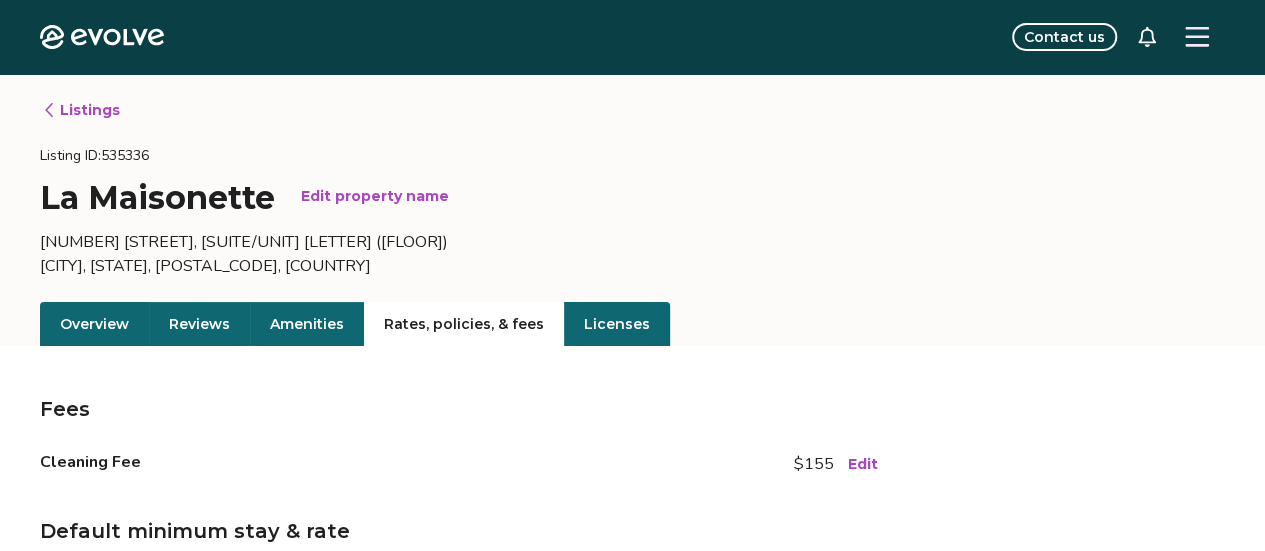 click on "Amenities" at bounding box center (307, 324) 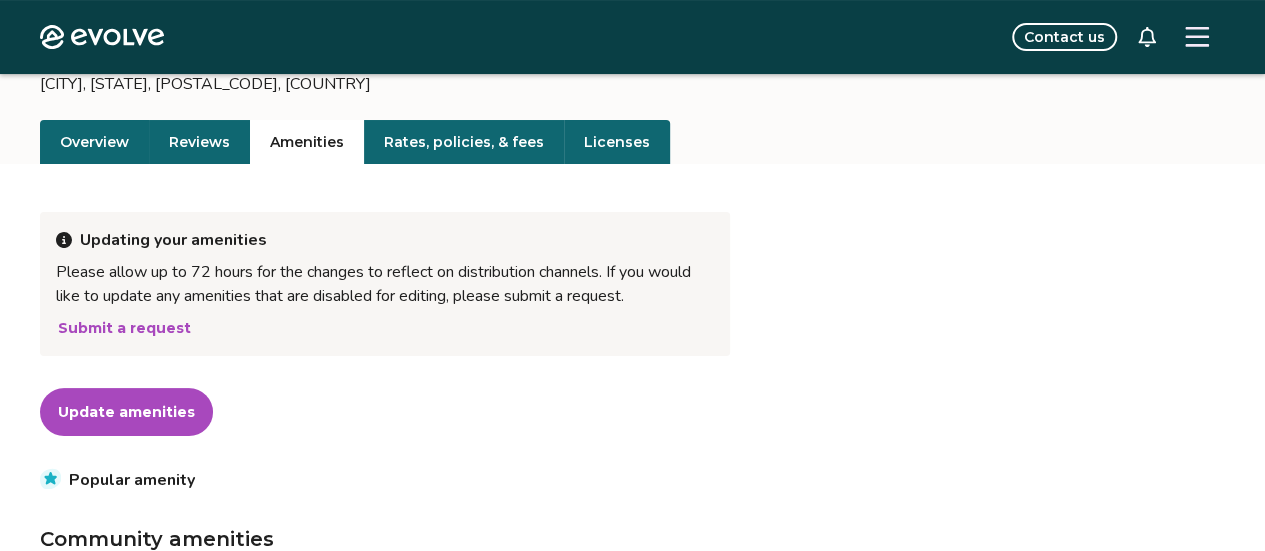 scroll, scrollTop: 0, scrollLeft: 0, axis: both 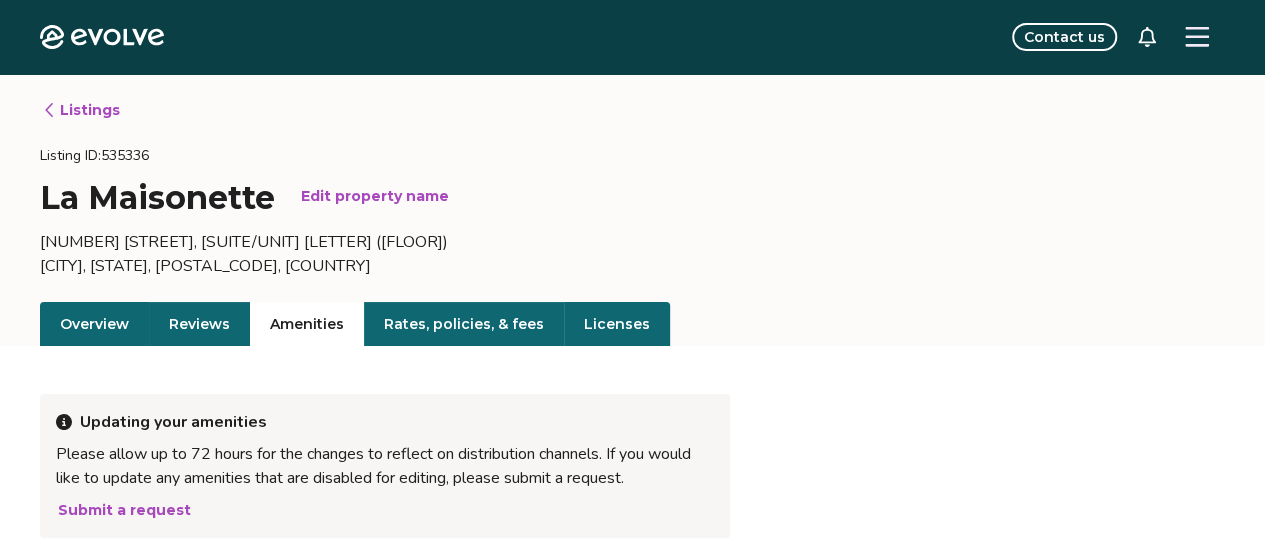 click on "Reviews" at bounding box center (199, 324) 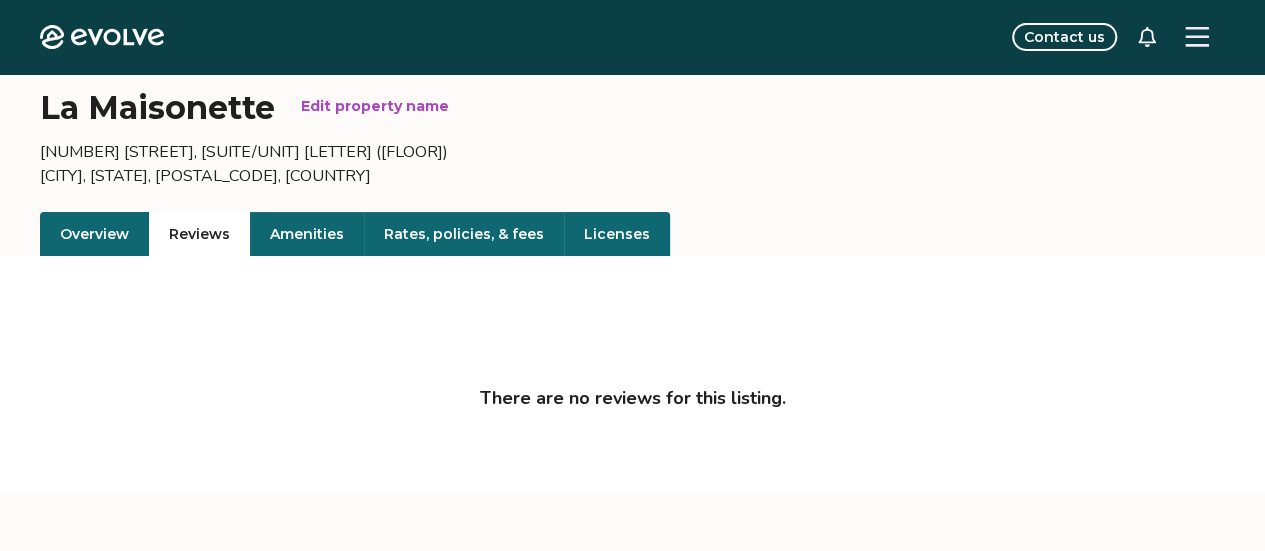 scroll, scrollTop: 0, scrollLeft: 0, axis: both 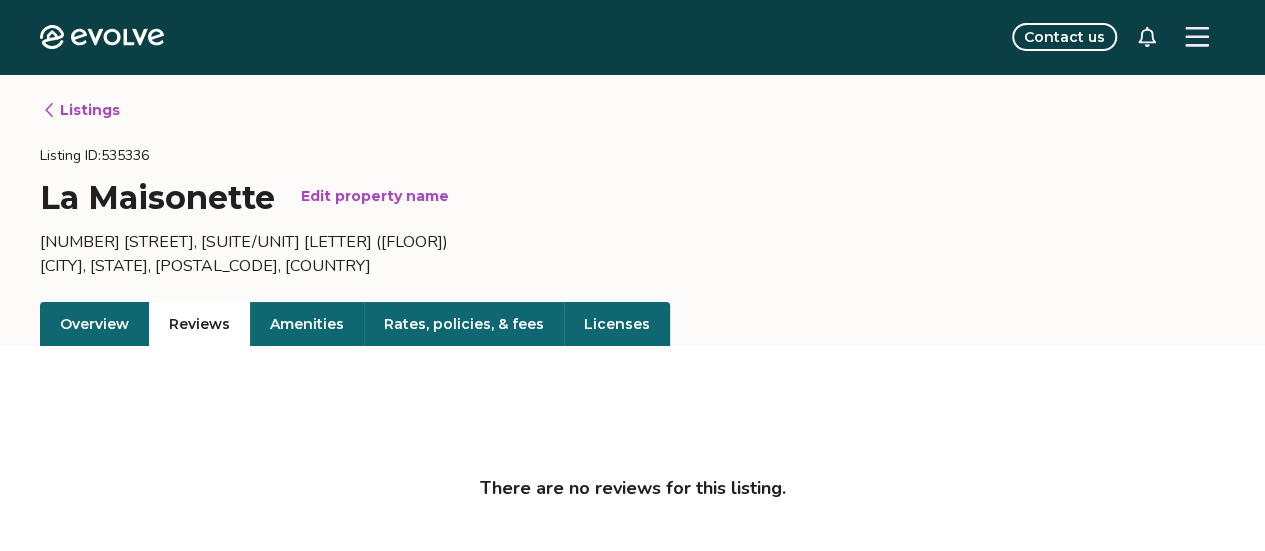 click on "Overview" at bounding box center (94, 324) 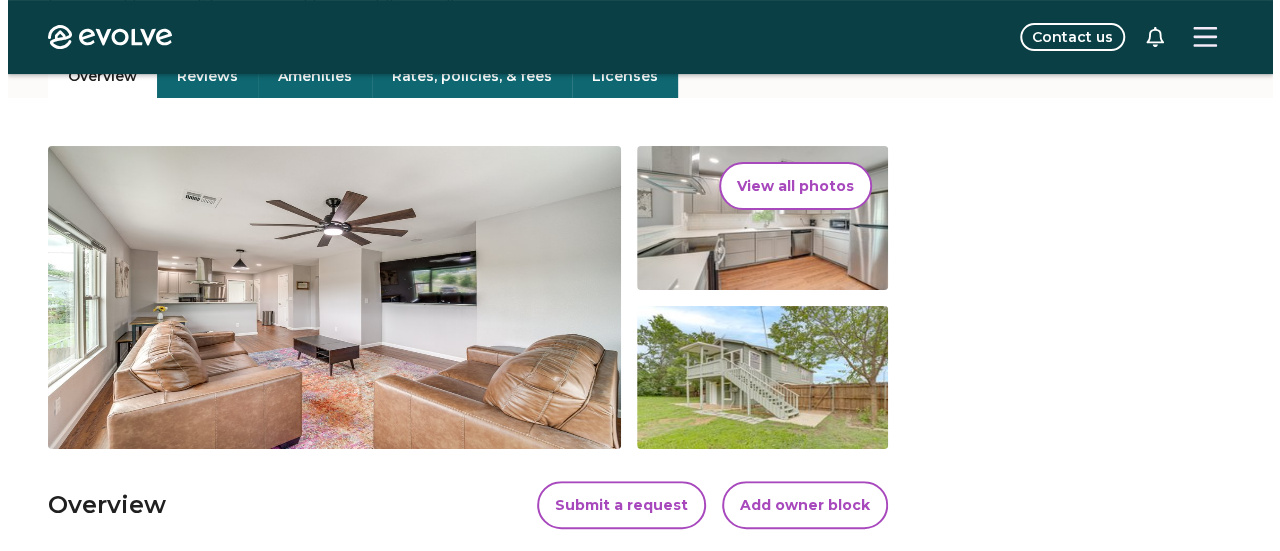 scroll, scrollTop: 200, scrollLeft: 0, axis: vertical 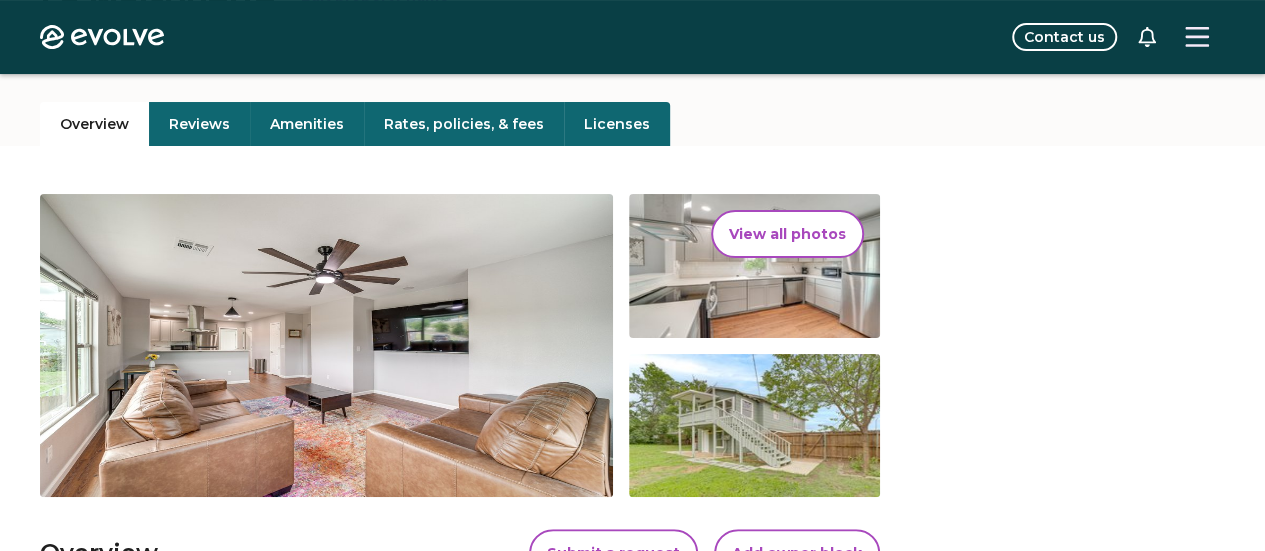 click on "View all photos" at bounding box center (787, 234) 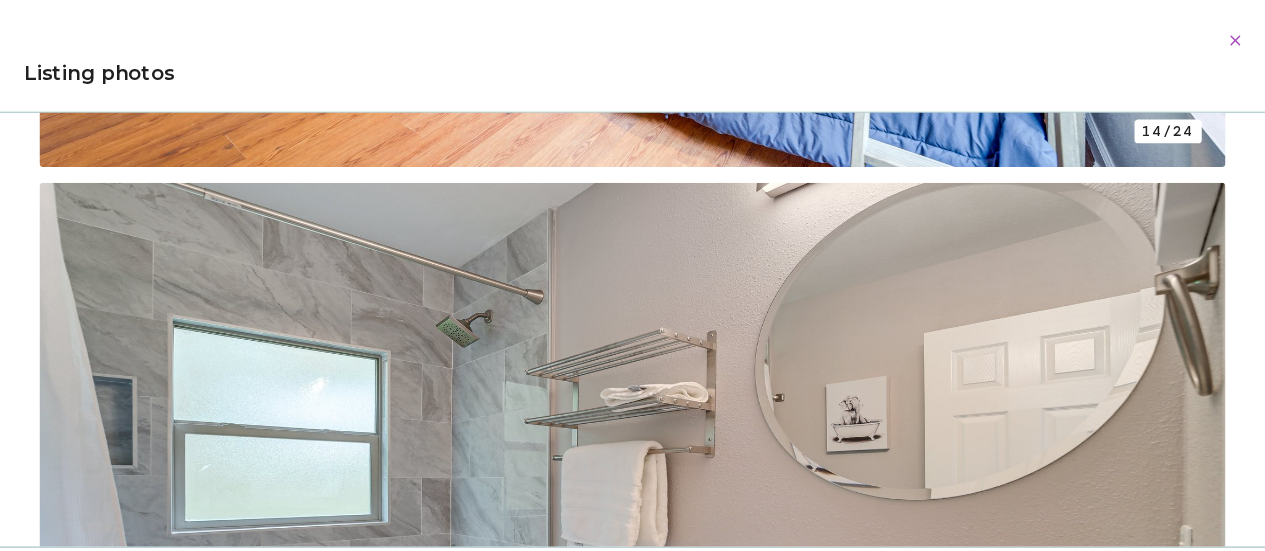 scroll, scrollTop: 9720, scrollLeft: 0, axis: vertical 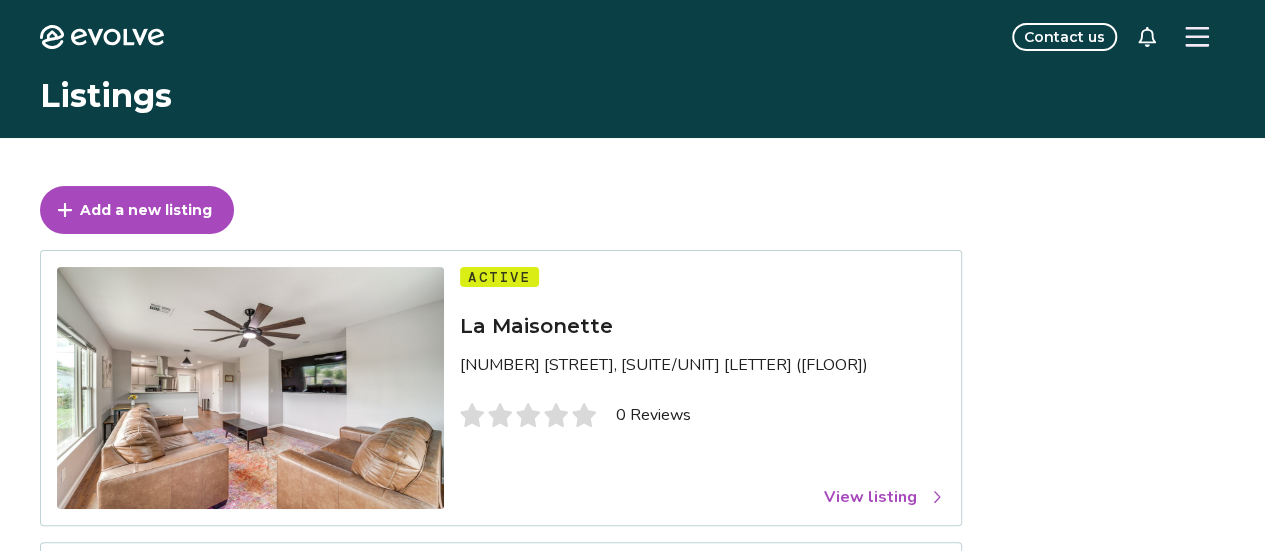 click 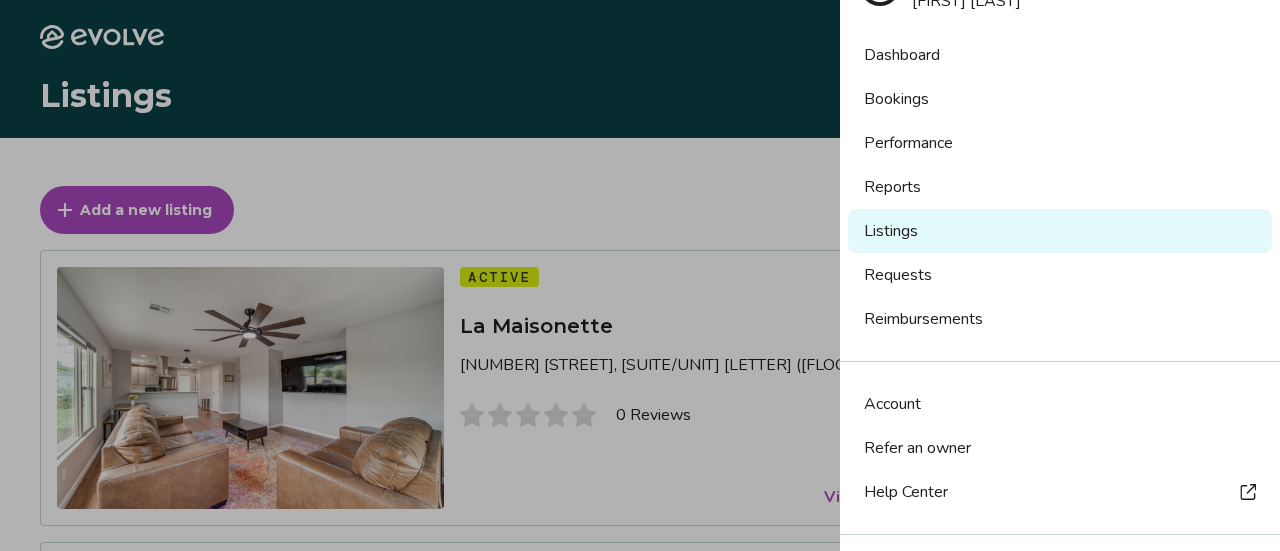 scroll, scrollTop: 0, scrollLeft: 0, axis: both 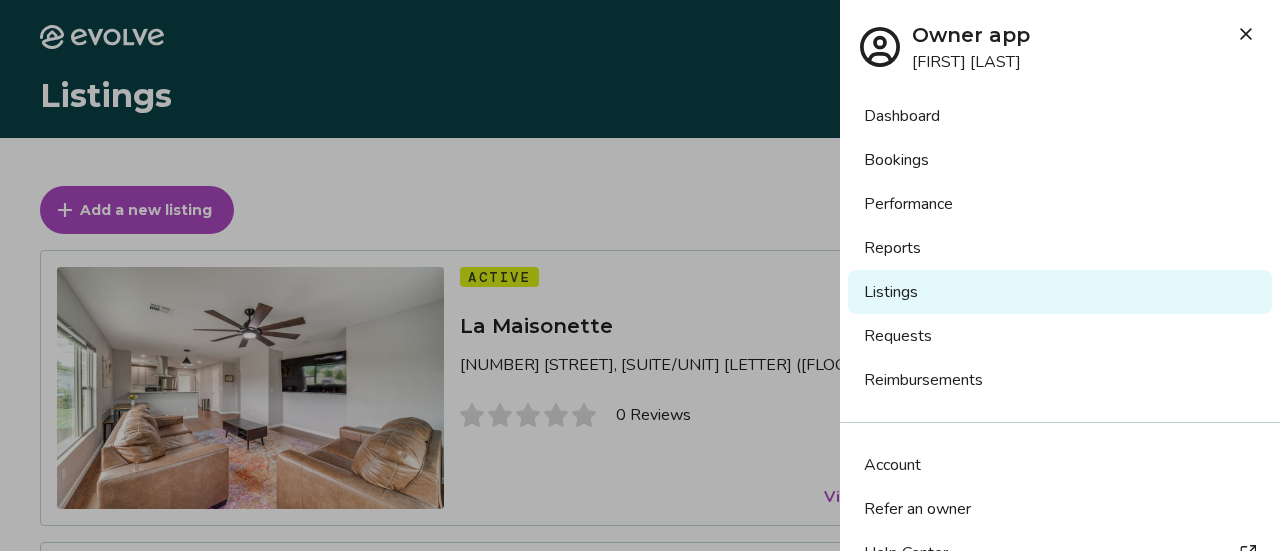 click on "Dashboard" at bounding box center [1060, 116] 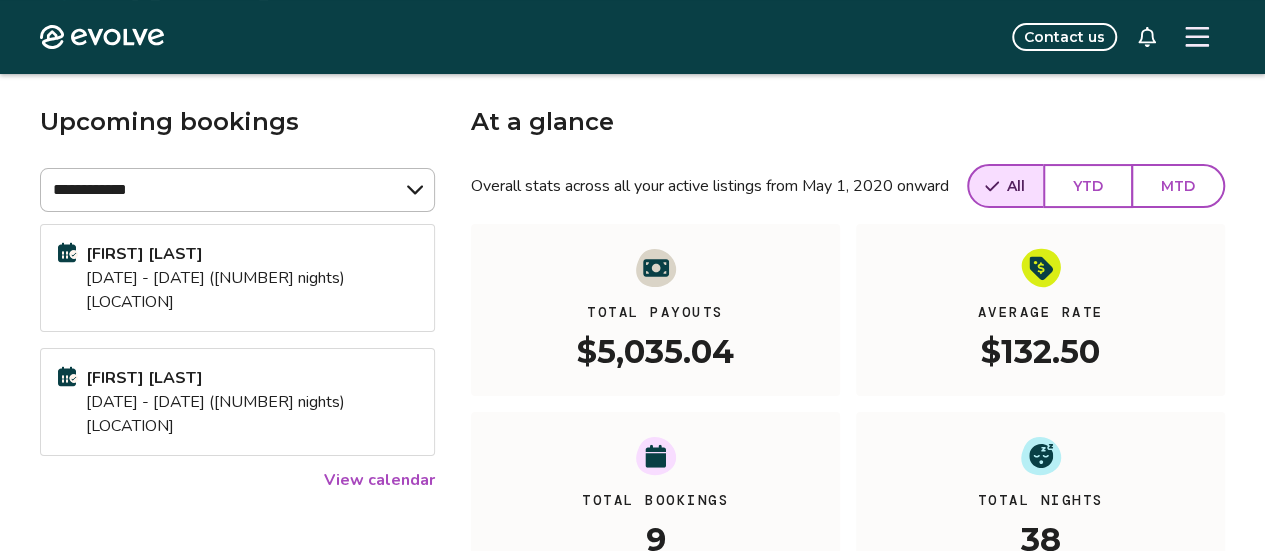 scroll, scrollTop: 482, scrollLeft: 0, axis: vertical 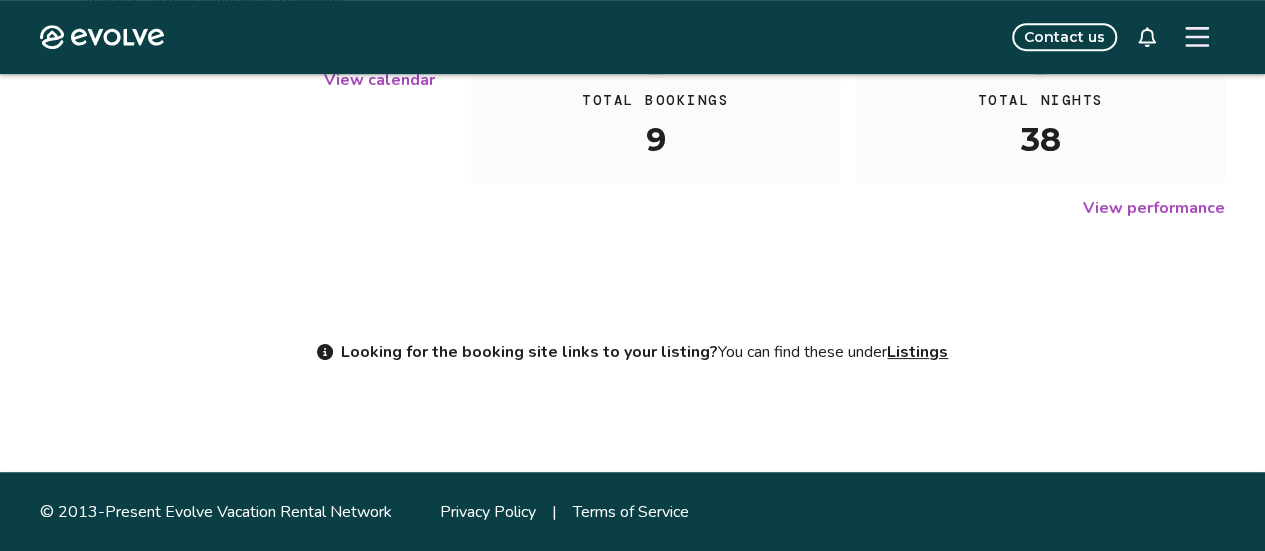 click on "Listings" at bounding box center (917, 352) 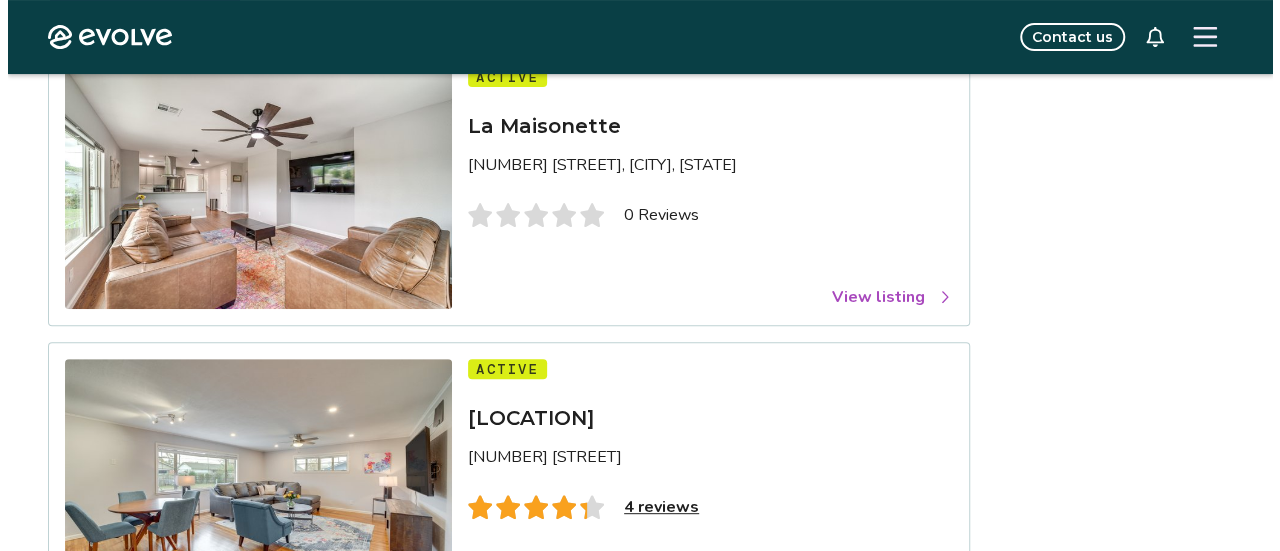 scroll, scrollTop: 0, scrollLeft: 0, axis: both 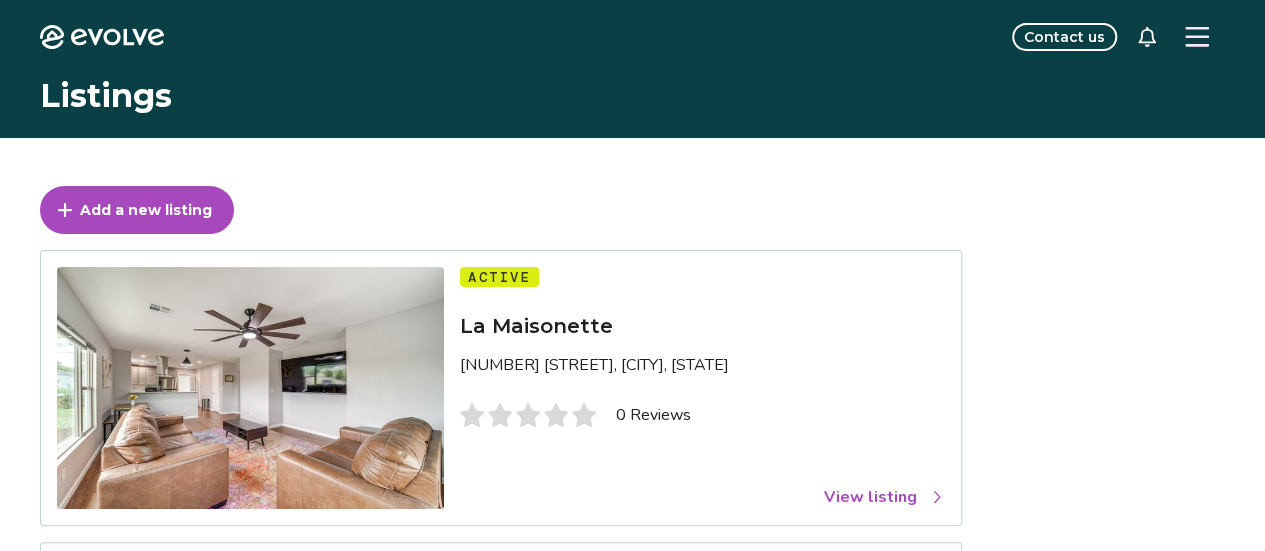 click 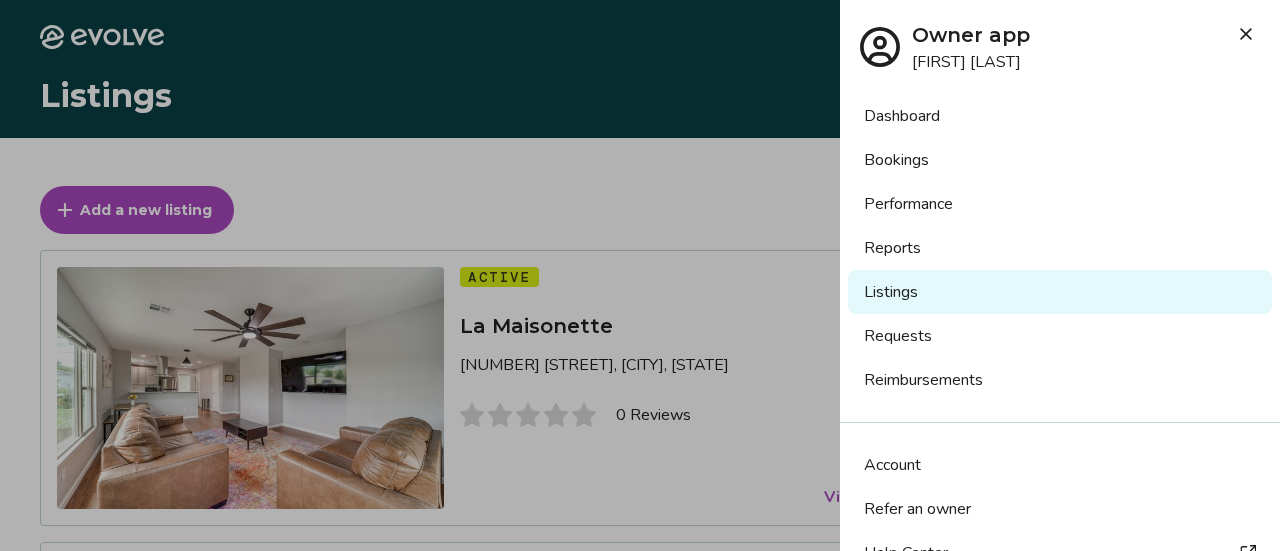 click on "Reports" at bounding box center (1060, 248) 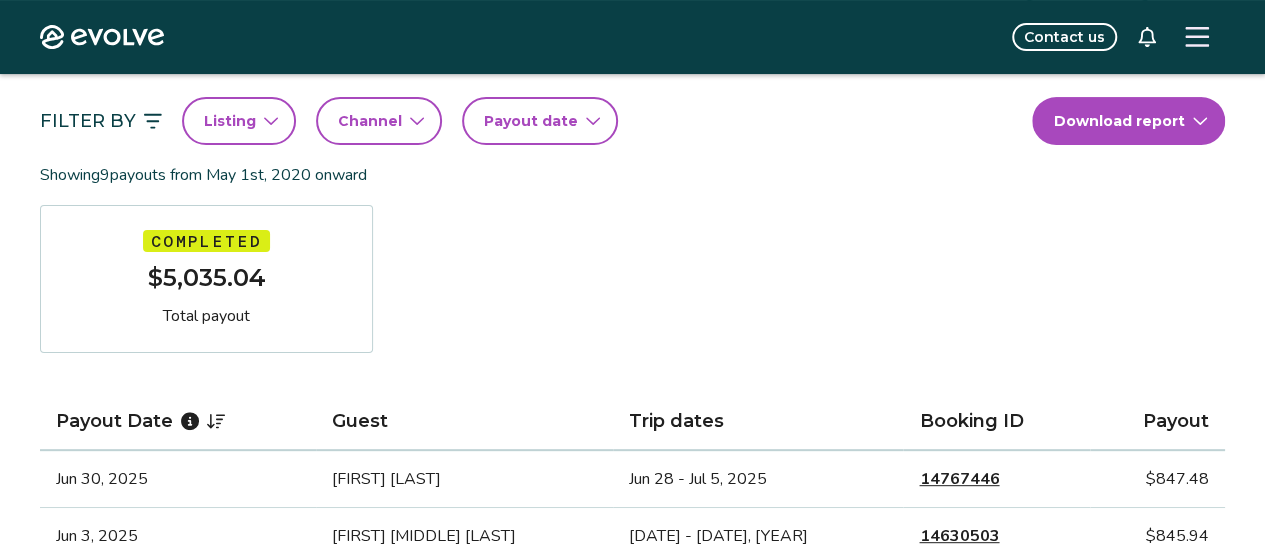 scroll, scrollTop: 0, scrollLeft: 0, axis: both 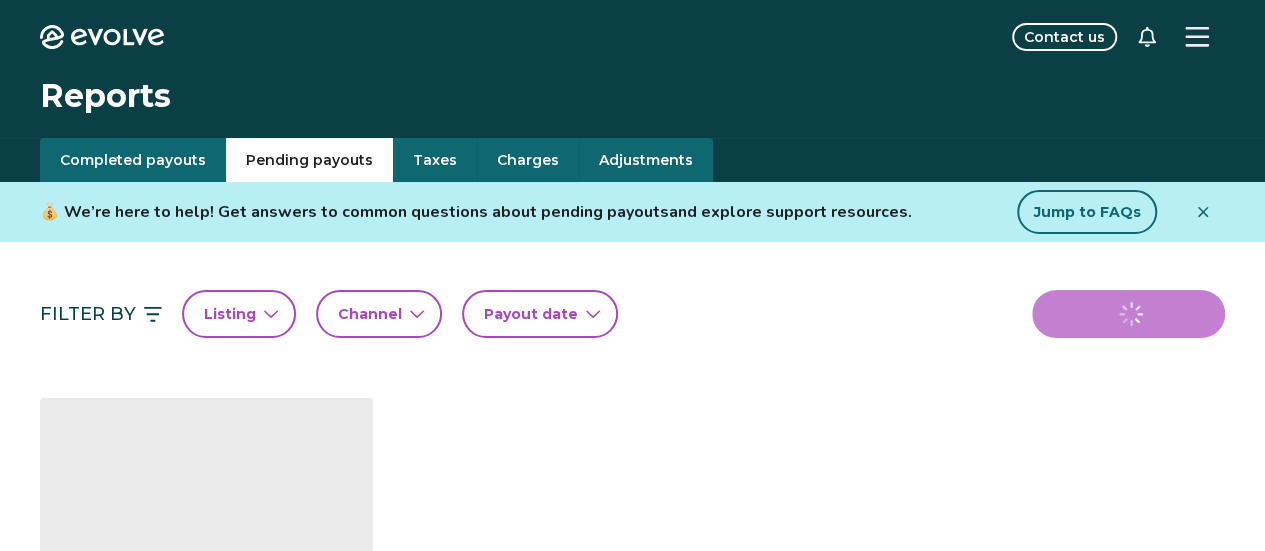 click on "Pending payouts" at bounding box center (309, 160) 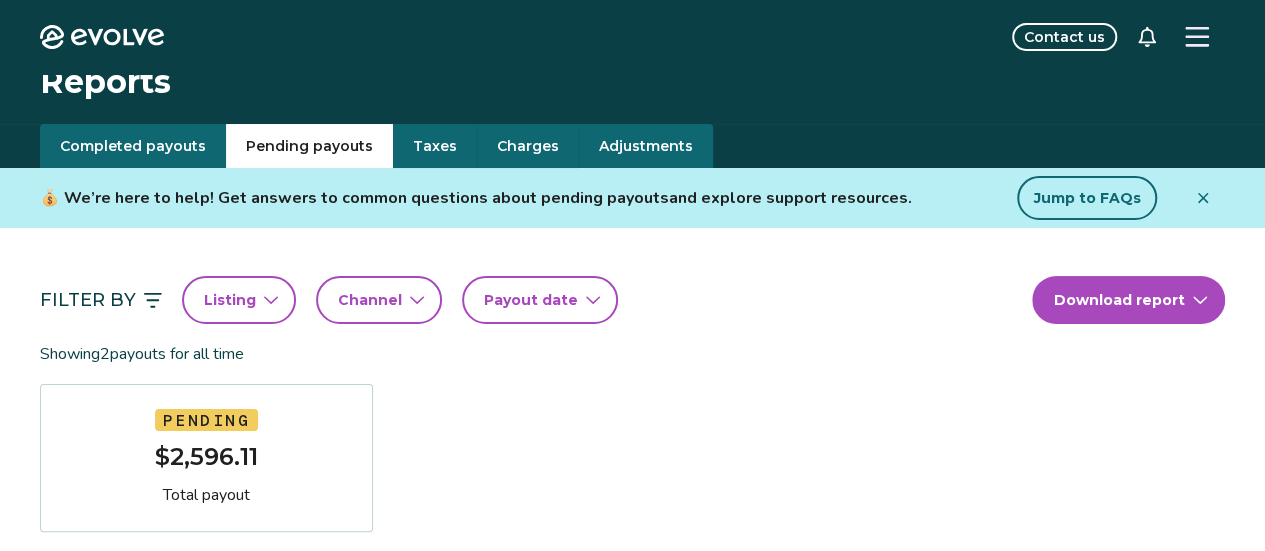 scroll, scrollTop: 0, scrollLeft: 0, axis: both 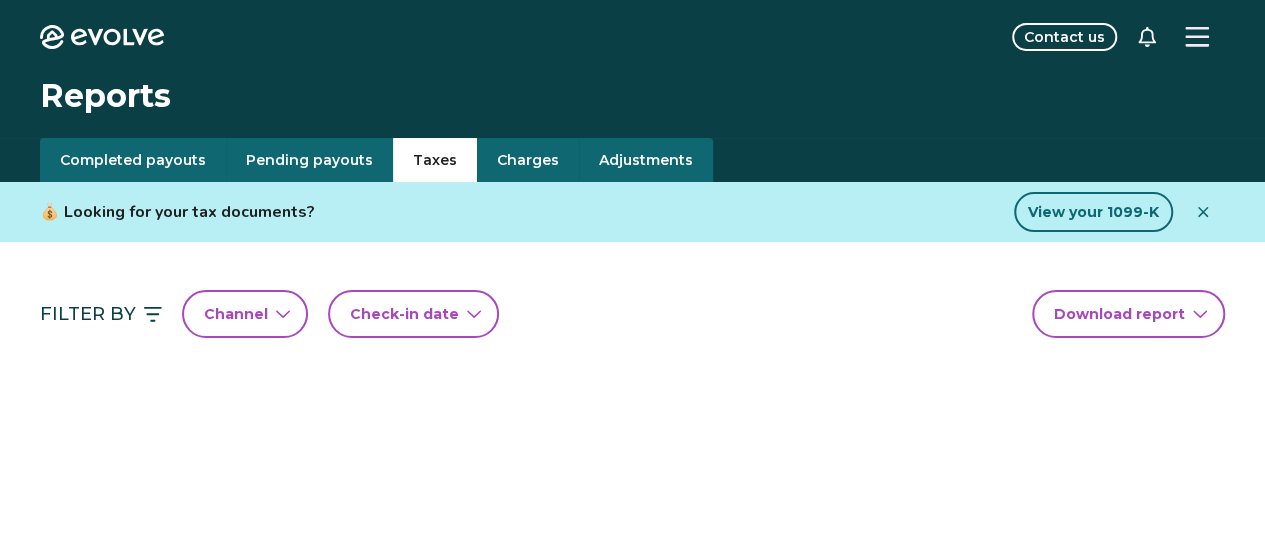 click on "Taxes" at bounding box center [435, 160] 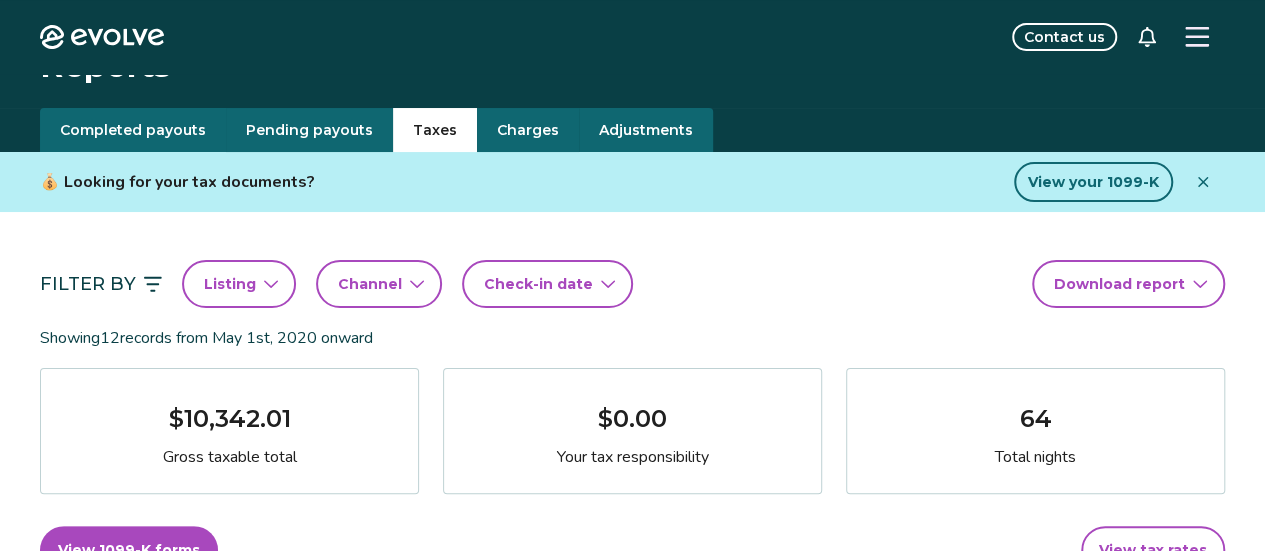 scroll, scrollTop: 0, scrollLeft: 0, axis: both 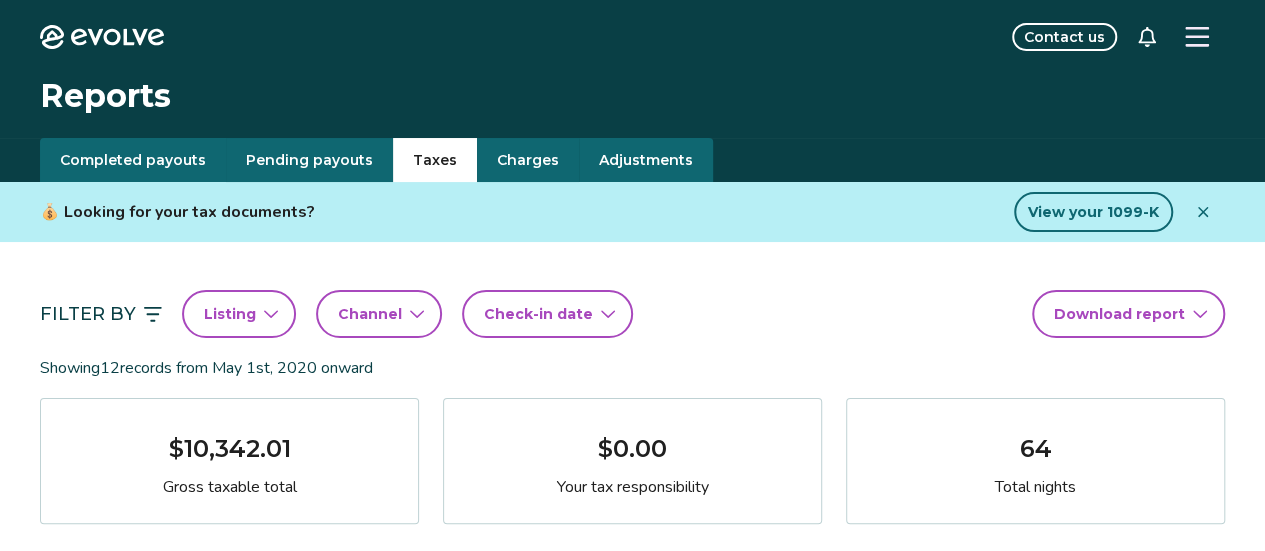 click on "Charges" at bounding box center (528, 160) 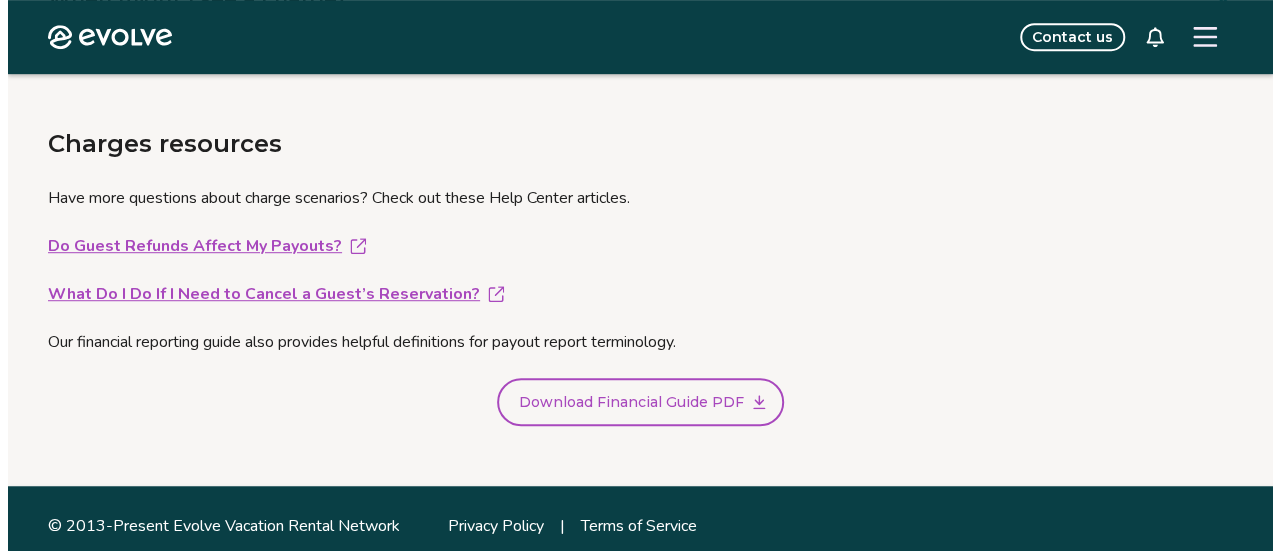 scroll, scrollTop: 536, scrollLeft: 0, axis: vertical 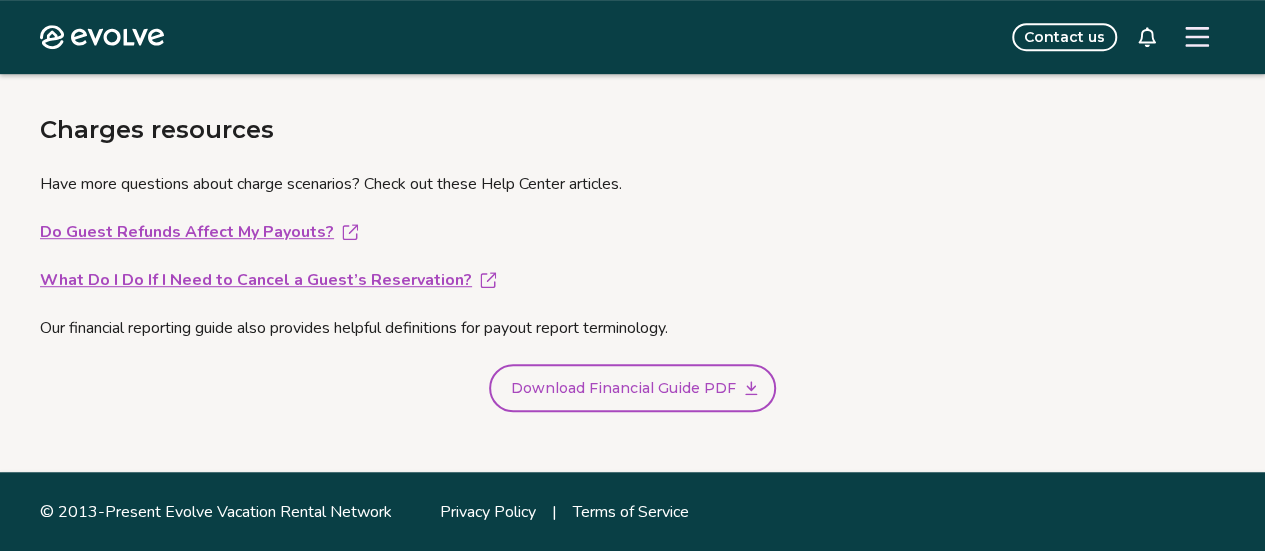 click on "Do Guest Refunds Affect My Payouts?" at bounding box center [632, 232] 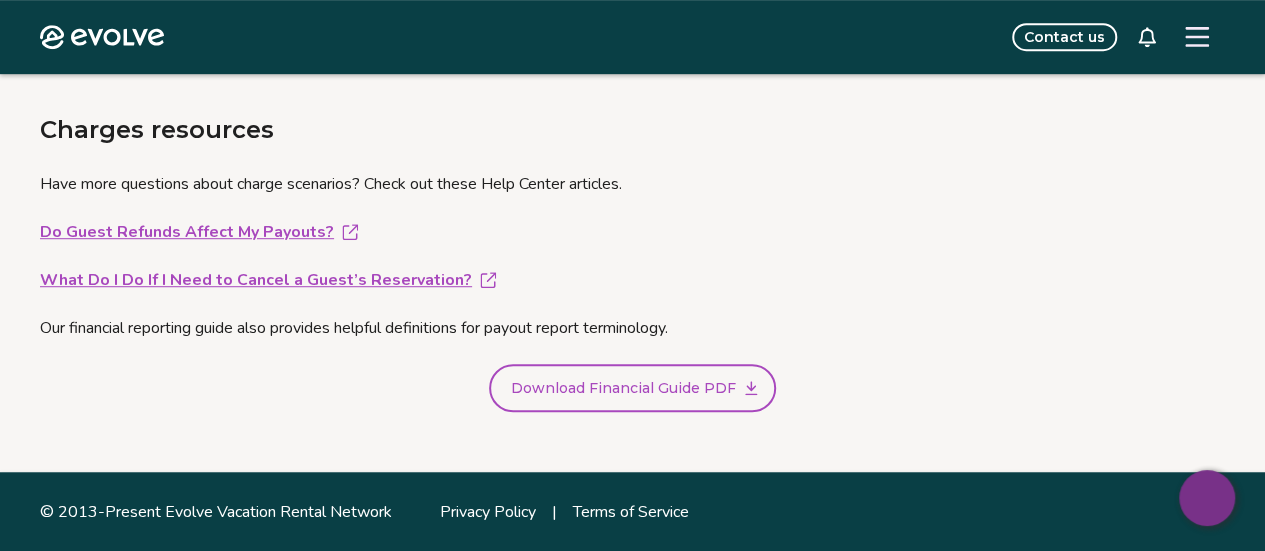 click 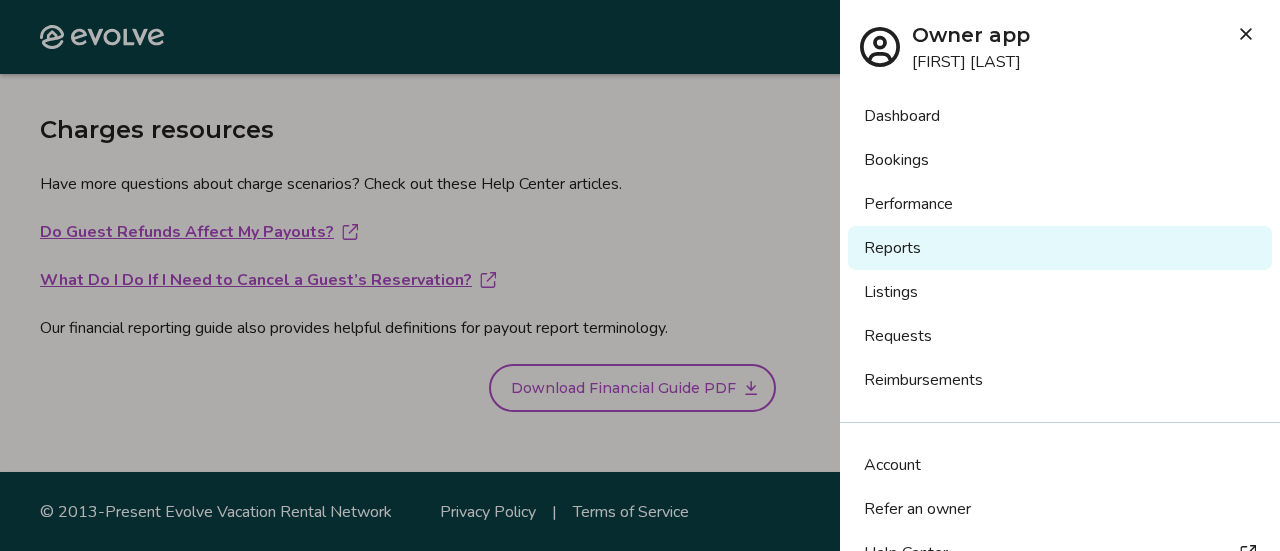 click on "Dashboard" at bounding box center (1060, 116) 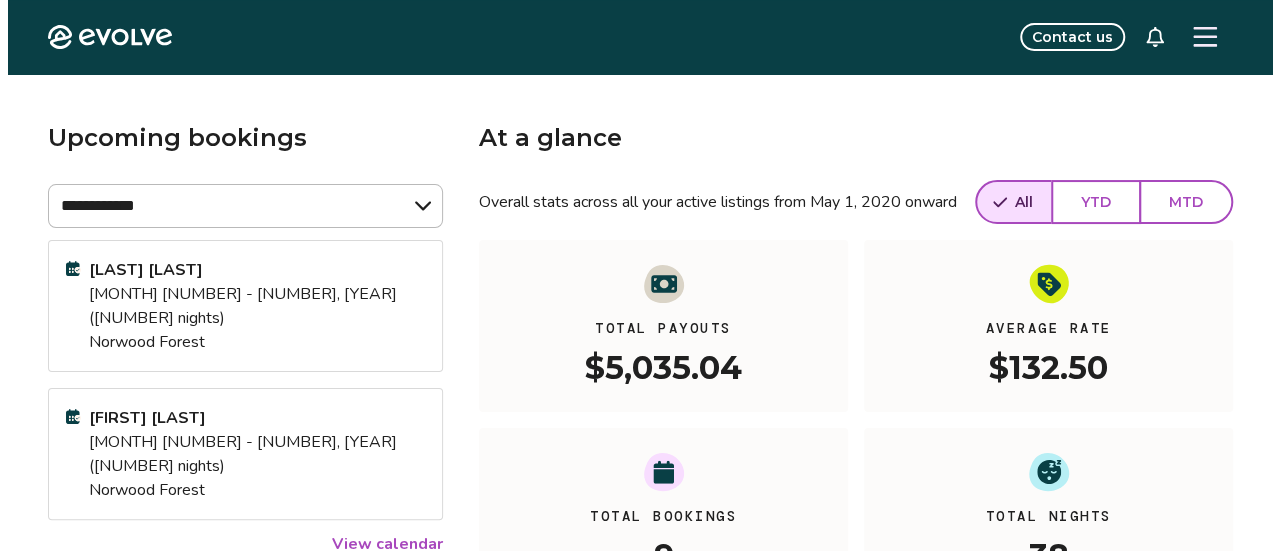 scroll, scrollTop: 0, scrollLeft: 0, axis: both 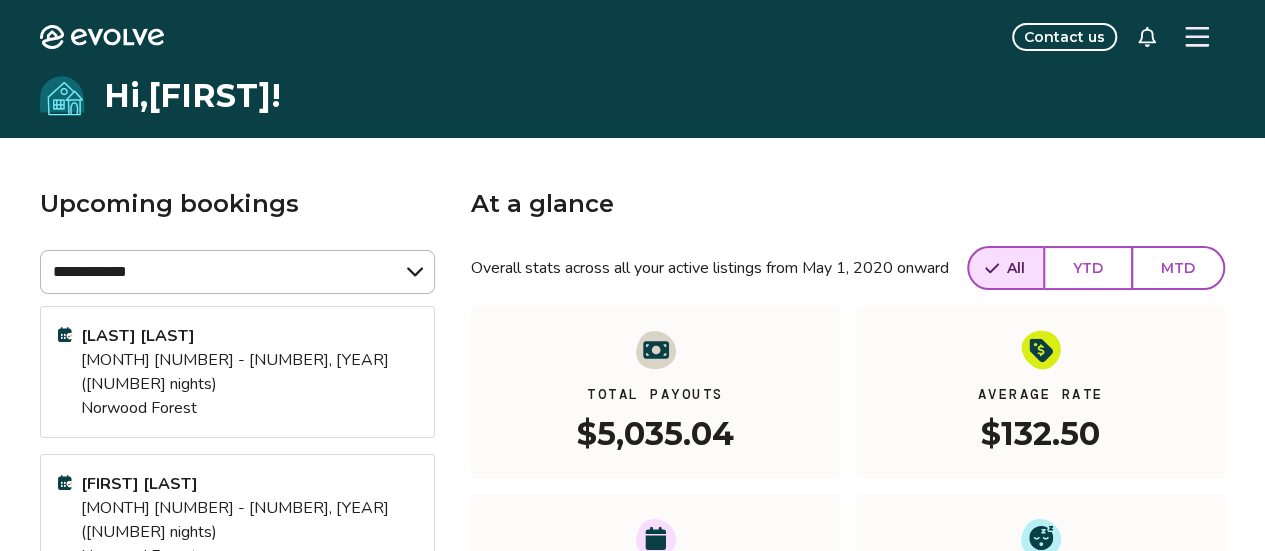 click 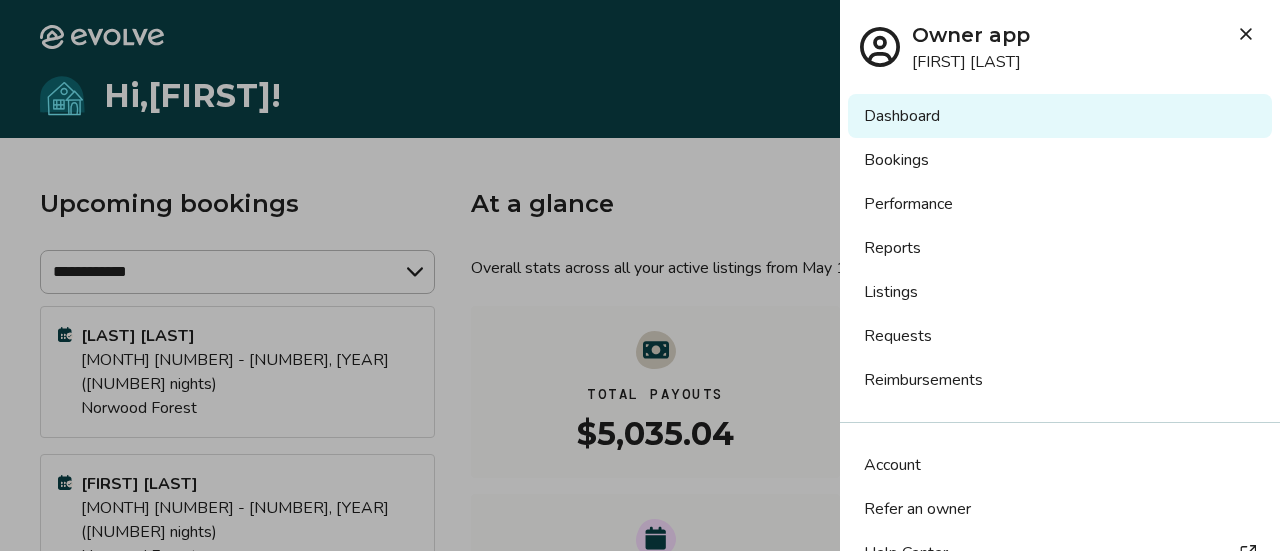 click on "Performance" at bounding box center [1060, 204] 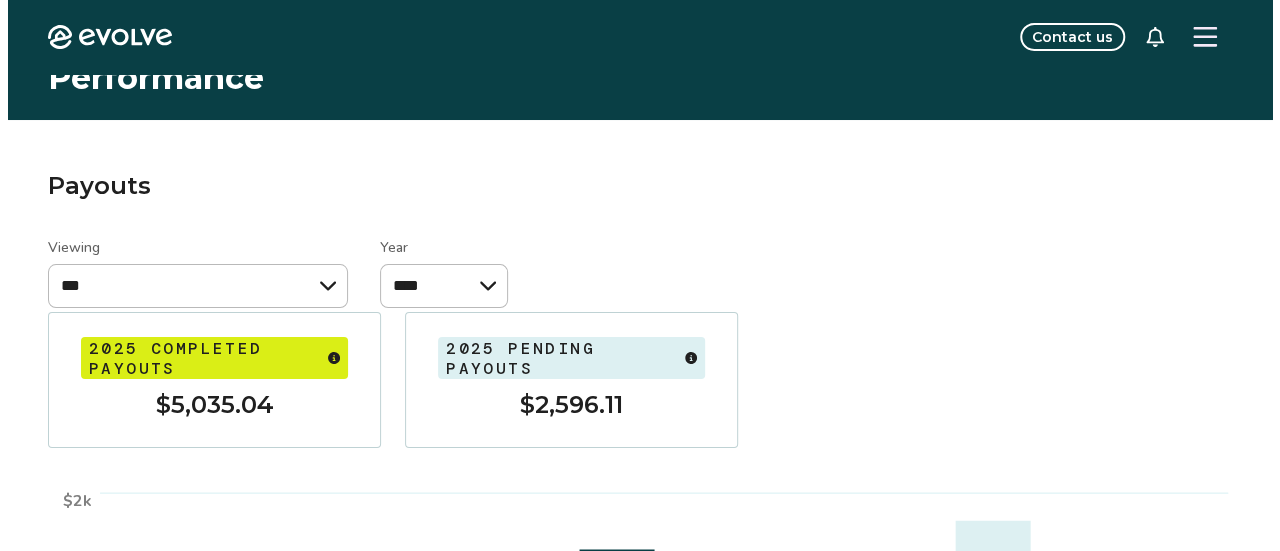 scroll, scrollTop: 0, scrollLeft: 0, axis: both 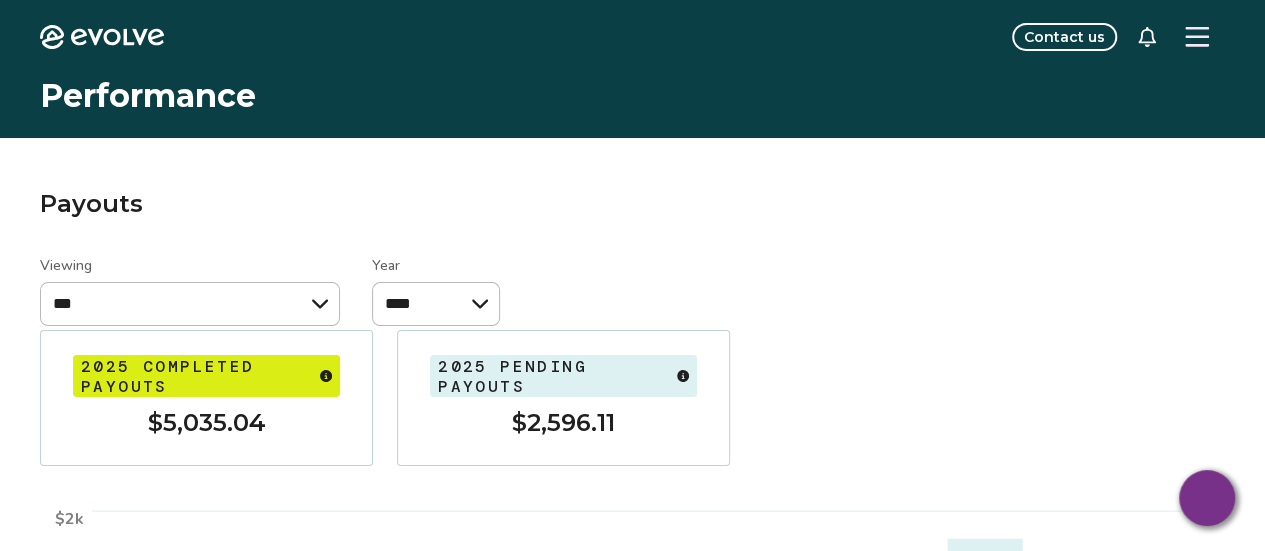 click at bounding box center (1197, 37) 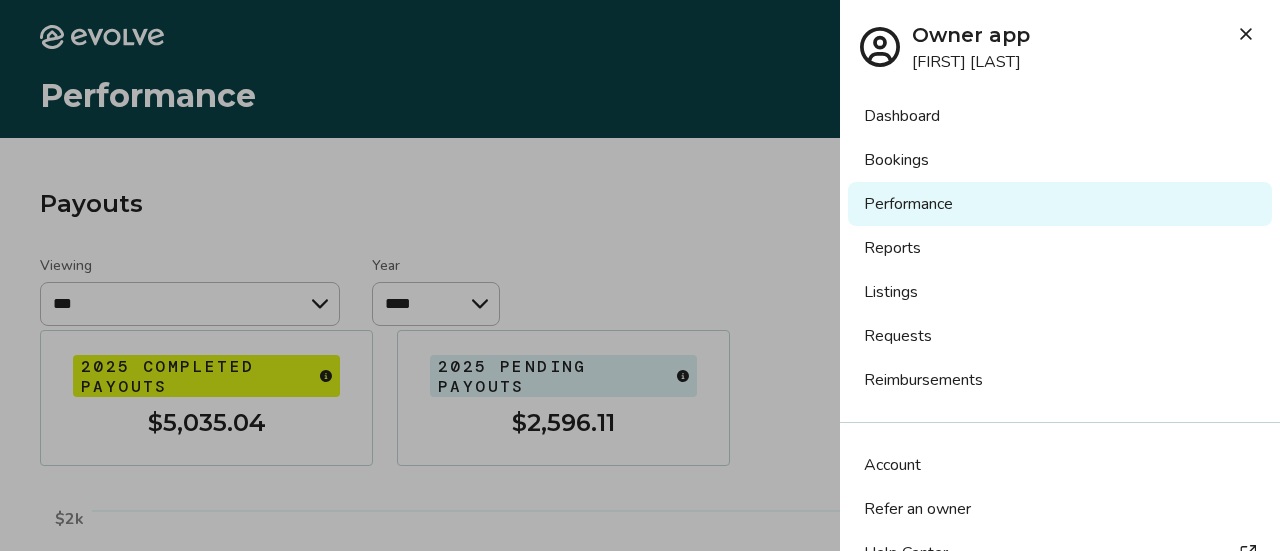 click on "Listings" at bounding box center (1060, 292) 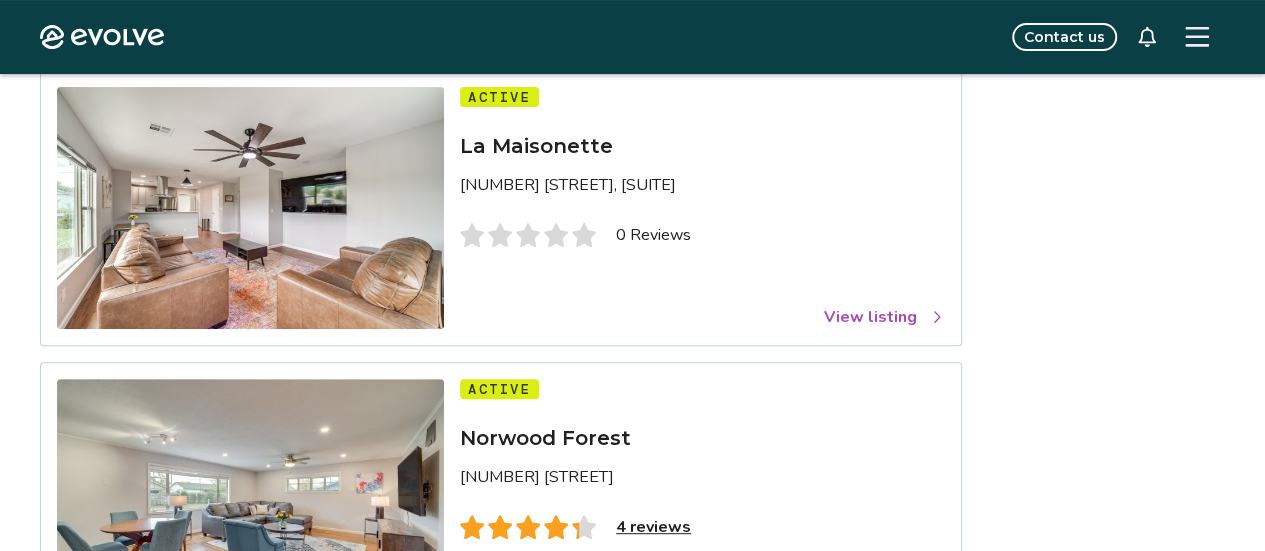 scroll, scrollTop: 200, scrollLeft: 0, axis: vertical 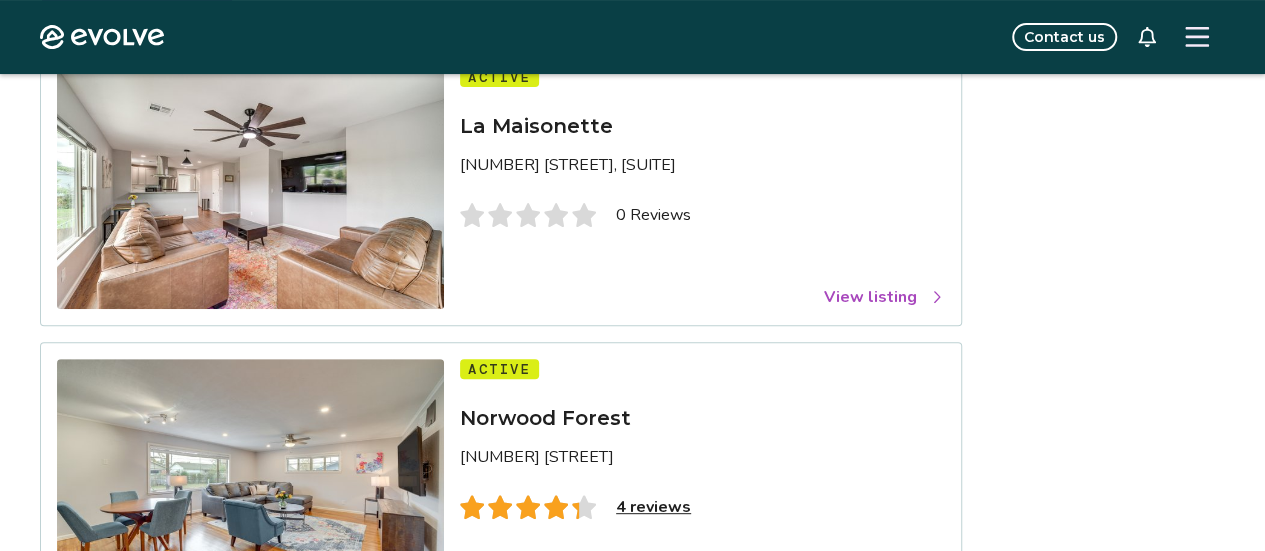 click on "View listing" at bounding box center (884, 297) 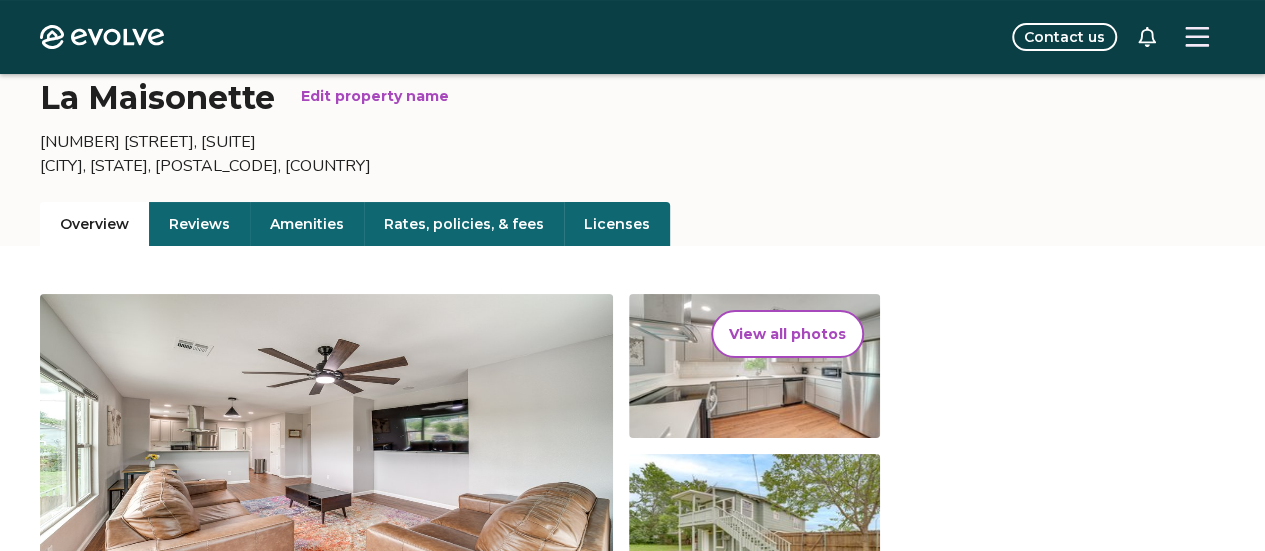 scroll, scrollTop: 200, scrollLeft: 0, axis: vertical 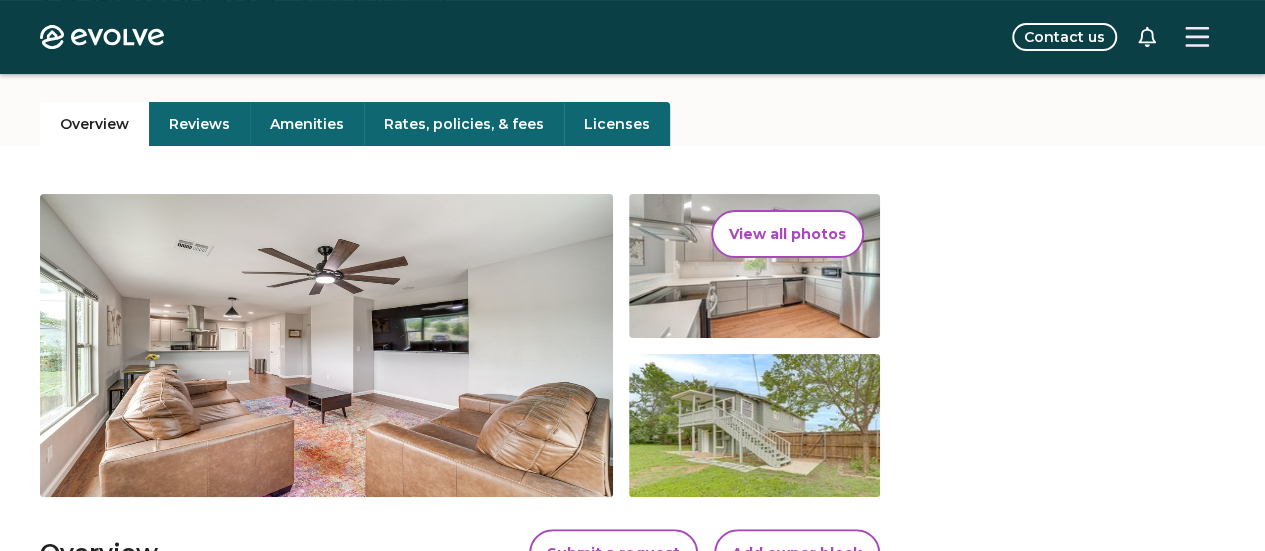 click on "Rates, policies, & fees" at bounding box center (464, 124) 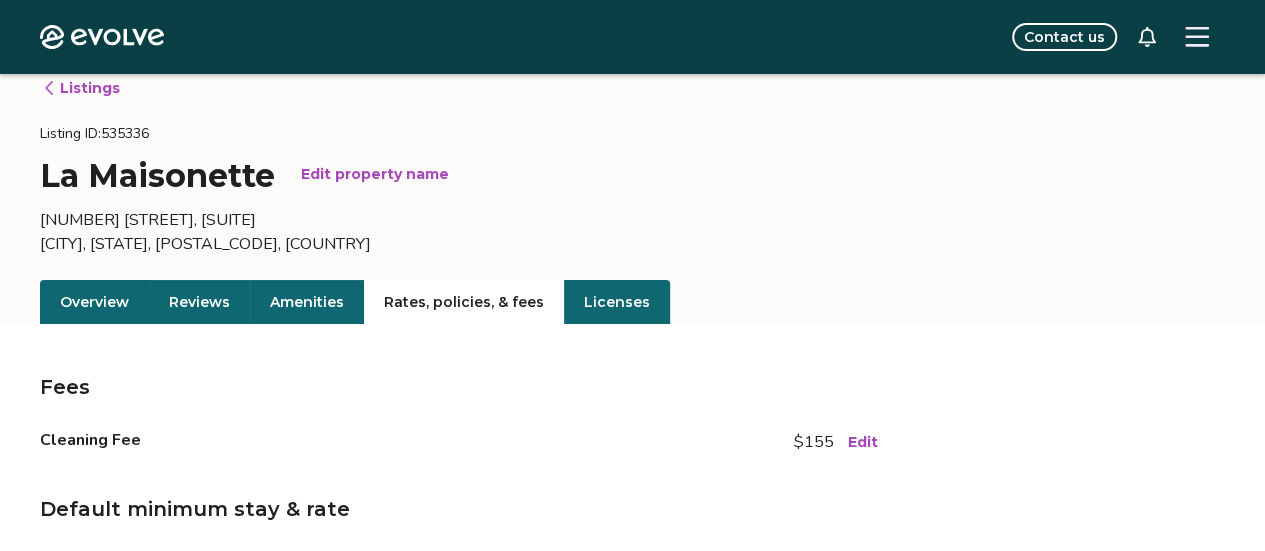 scroll, scrollTop: 0, scrollLeft: 0, axis: both 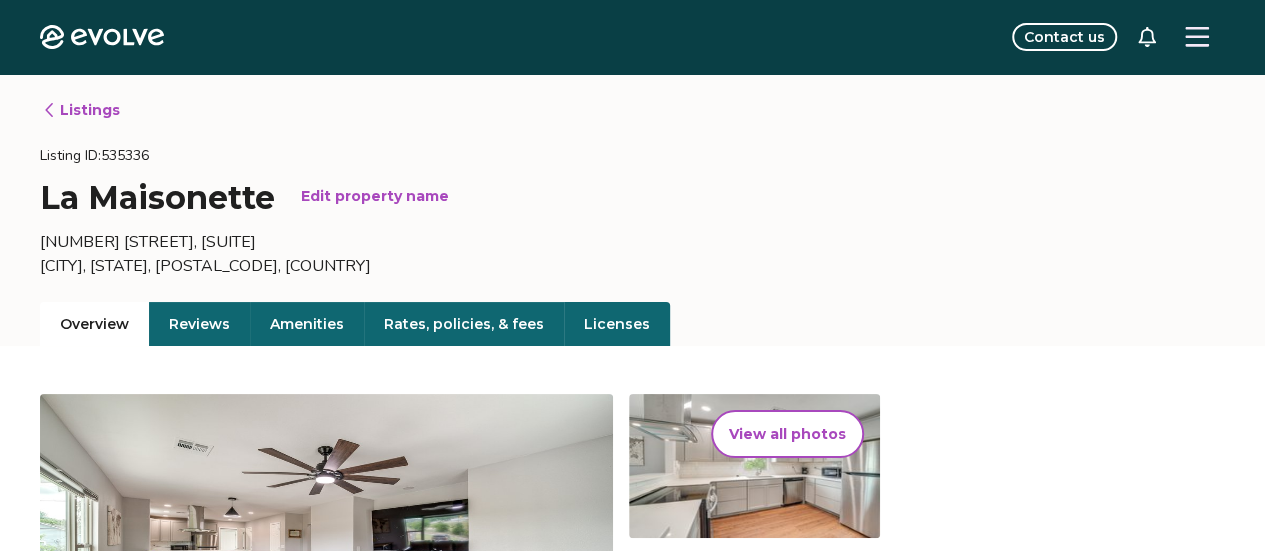 drag, startPoint x: 56, startPoint y: 323, endPoint x: 76, endPoint y: 327, distance: 20.396078 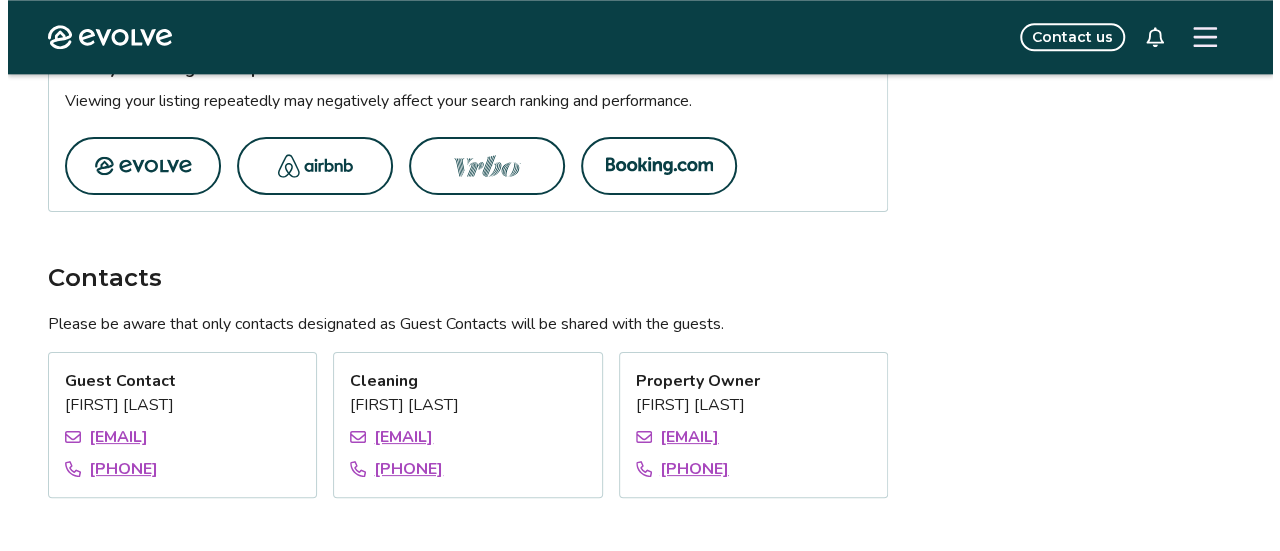 scroll, scrollTop: 1200, scrollLeft: 0, axis: vertical 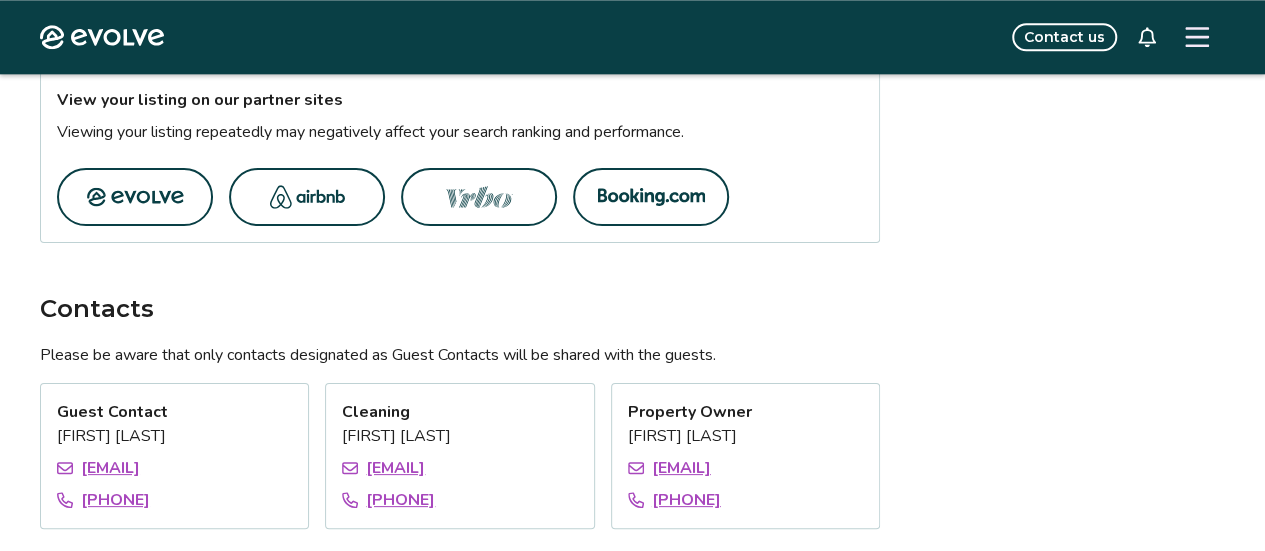 click at bounding box center [307, 197] 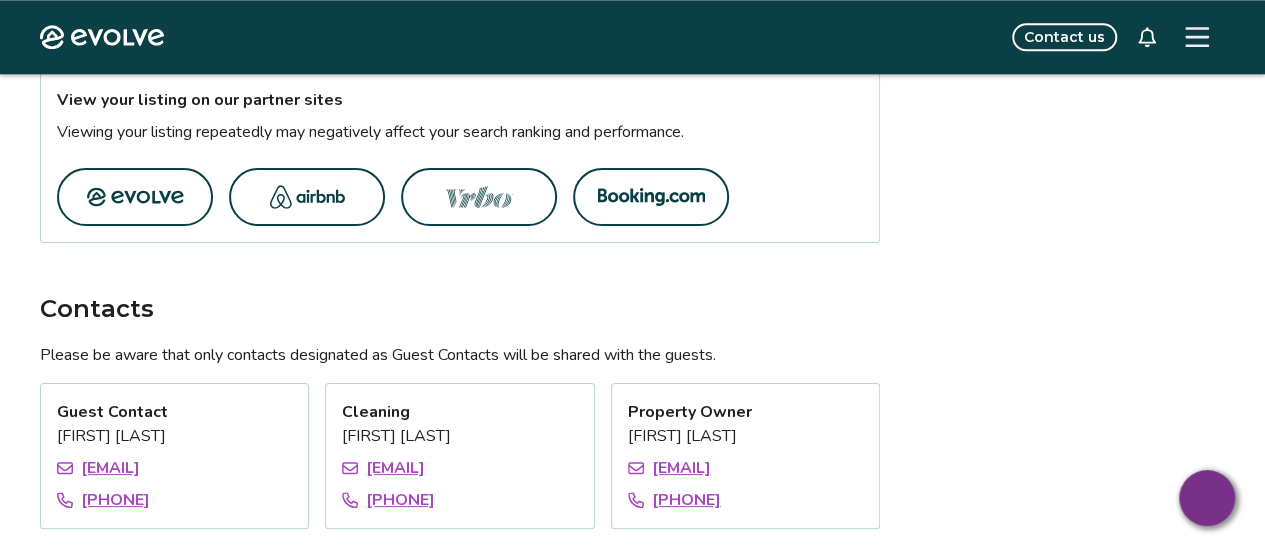 click 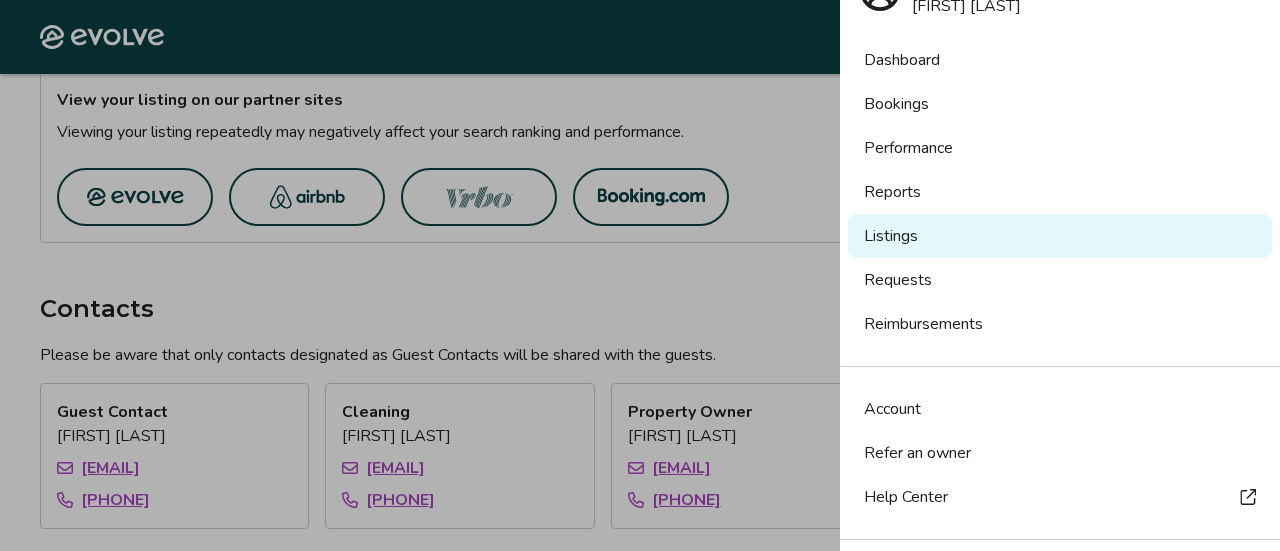scroll, scrollTop: 28, scrollLeft: 0, axis: vertical 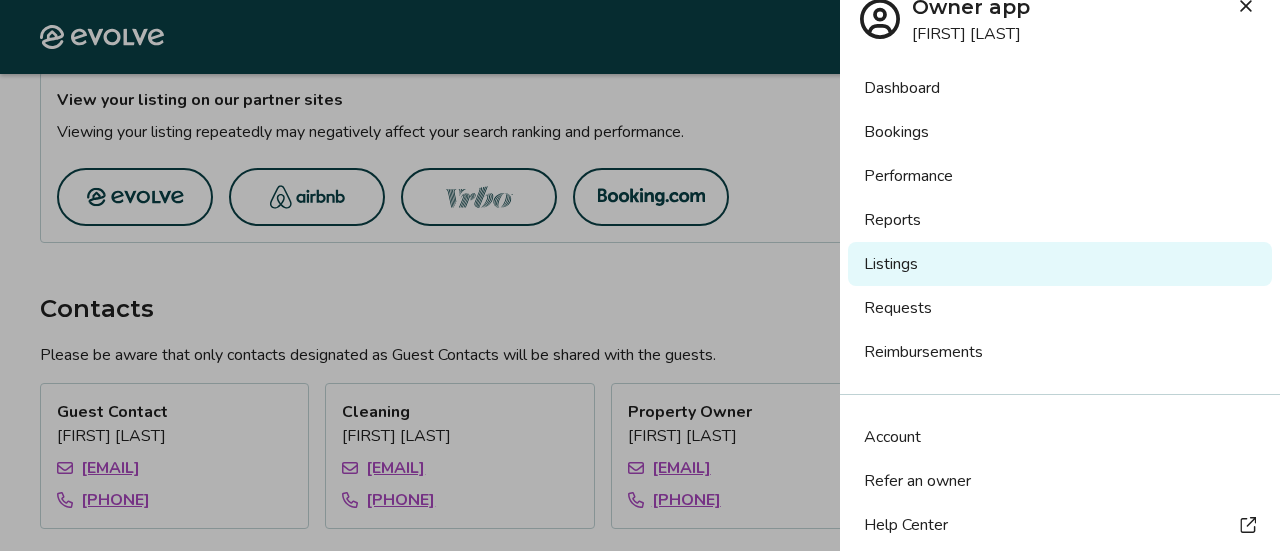 click on "Dashboard" at bounding box center [1060, 88] 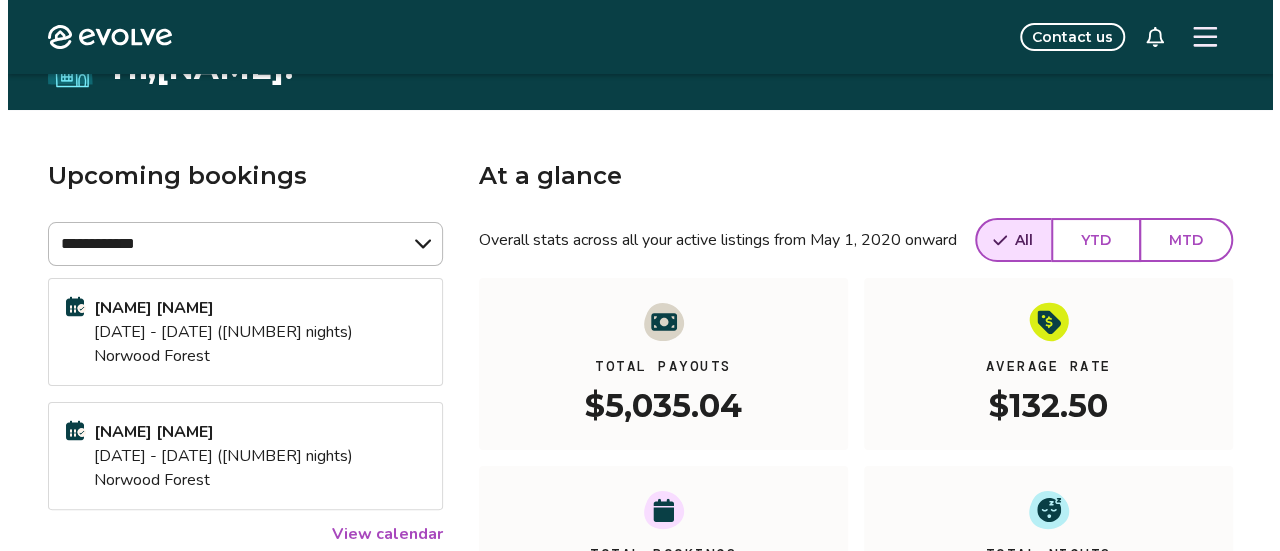scroll, scrollTop: 0, scrollLeft: 0, axis: both 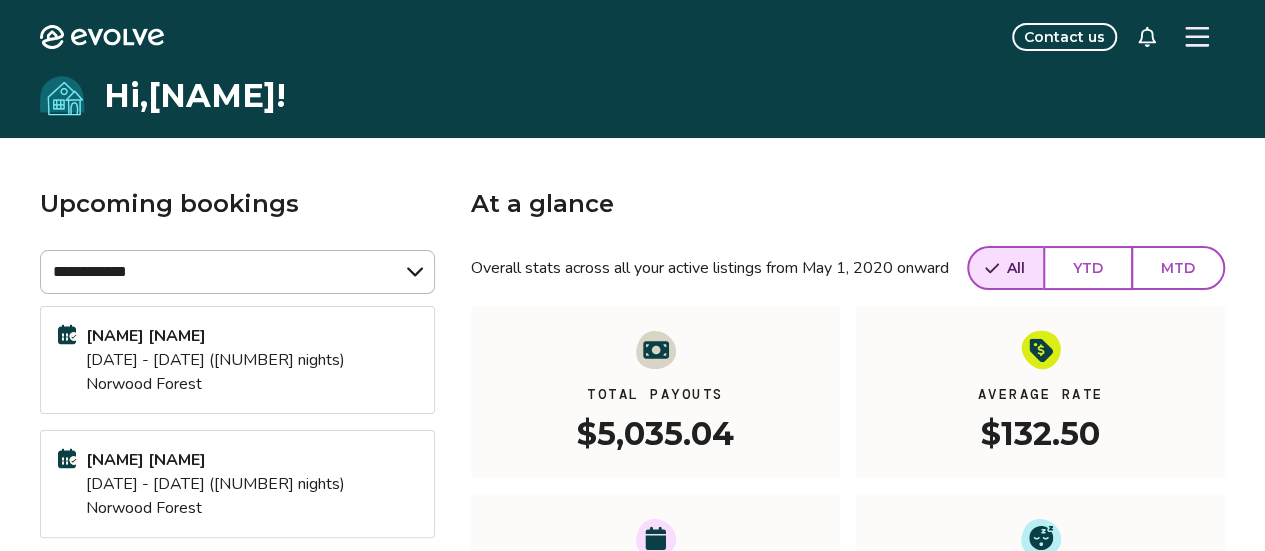 click 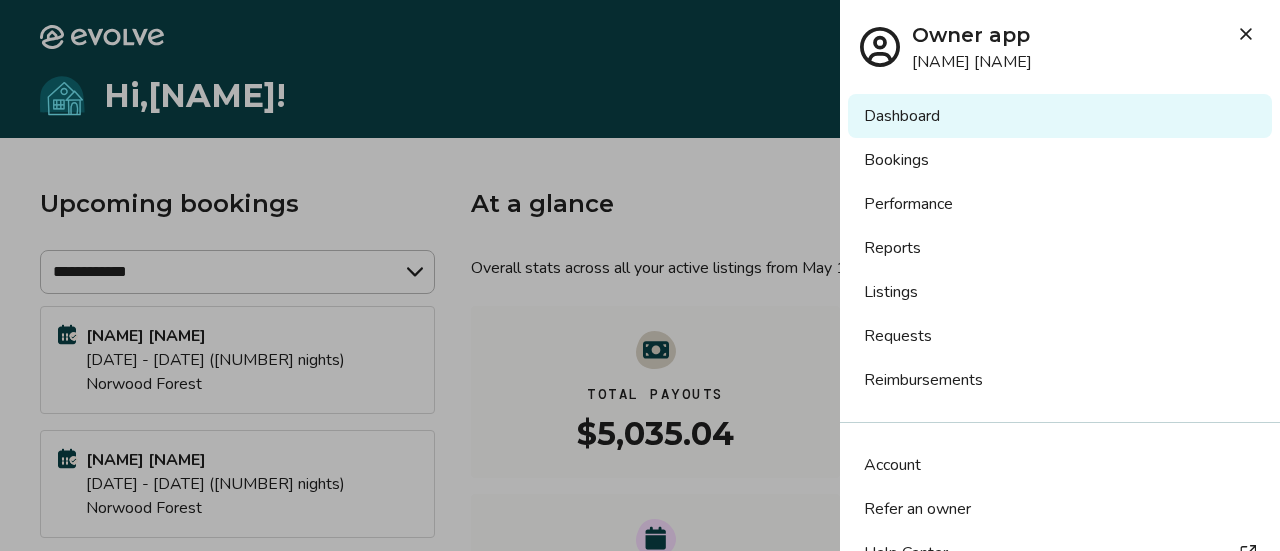 click on "Listings" at bounding box center (1060, 292) 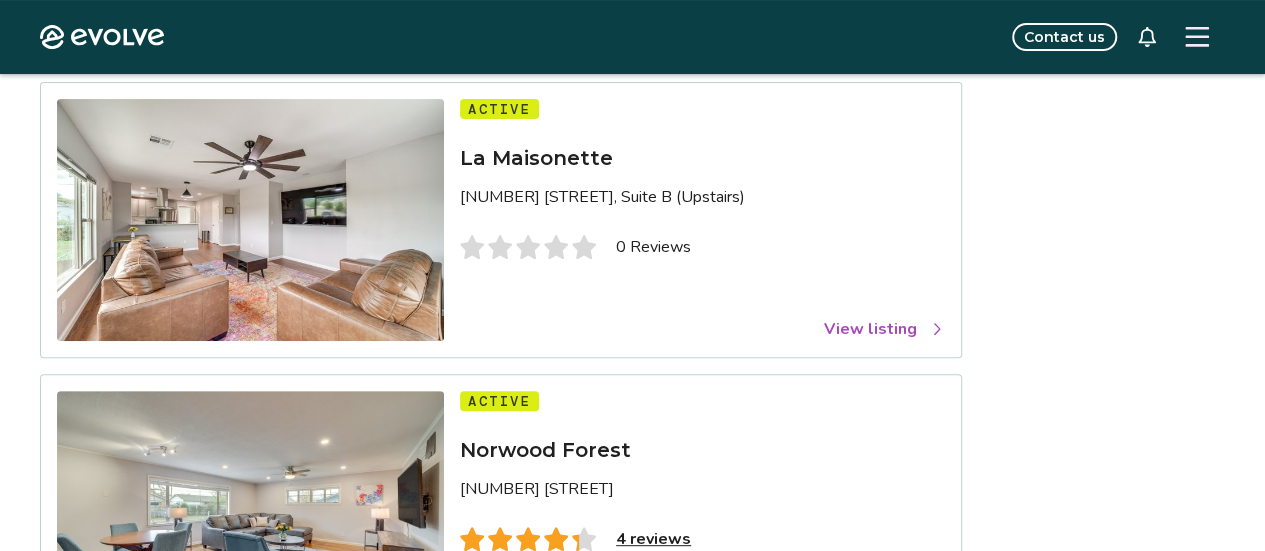 scroll, scrollTop: 200, scrollLeft: 0, axis: vertical 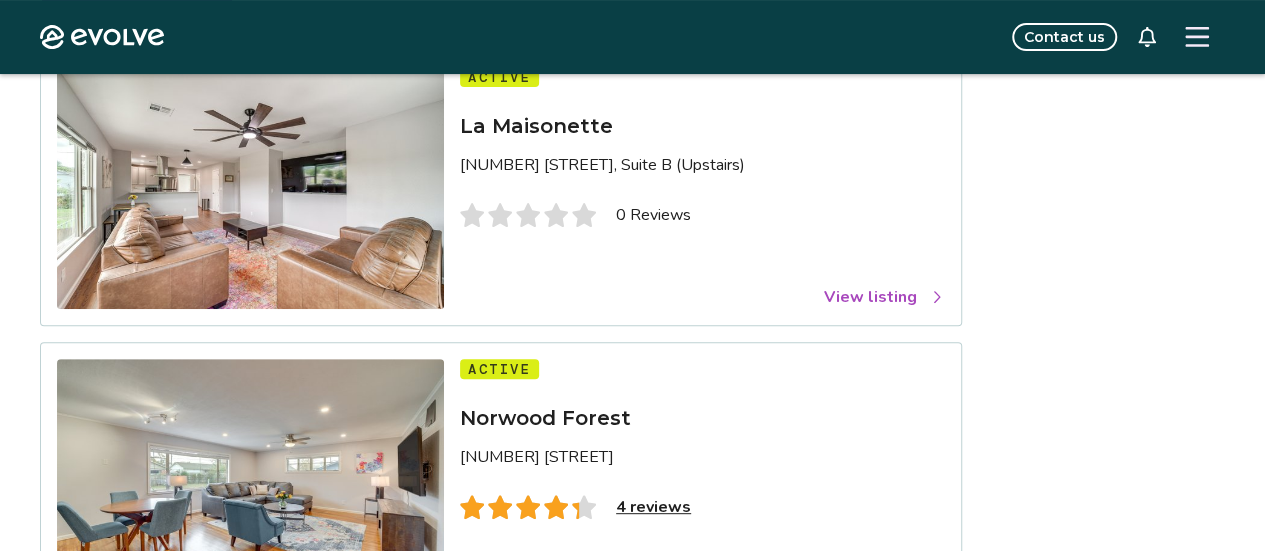 click on "View listing" at bounding box center (884, 297) 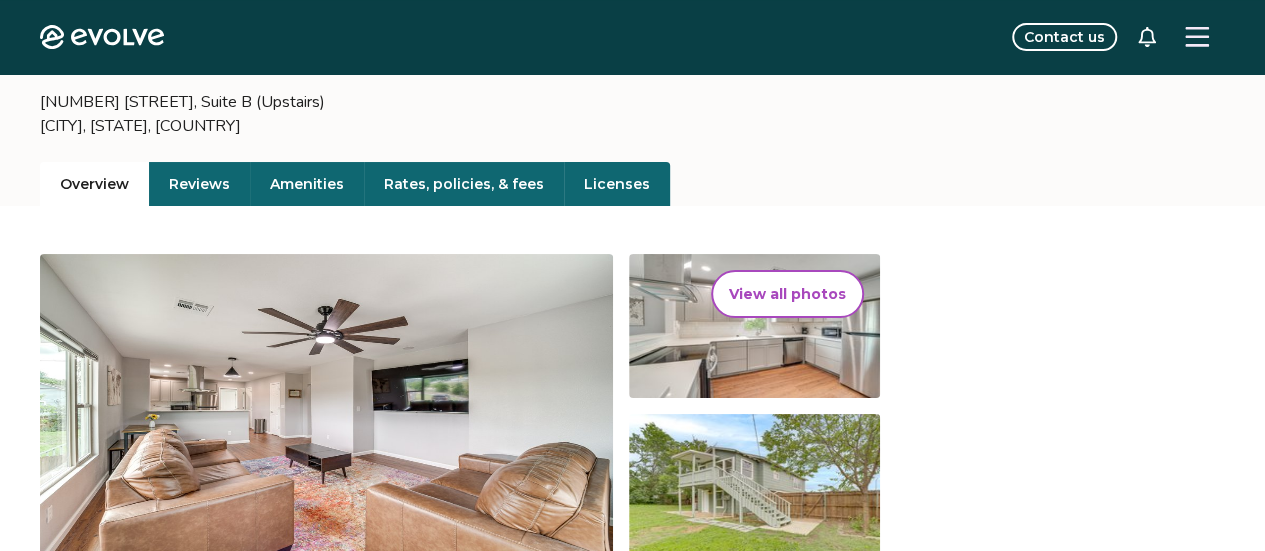 scroll, scrollTop: 0, scrollLeft: 0, axis: both 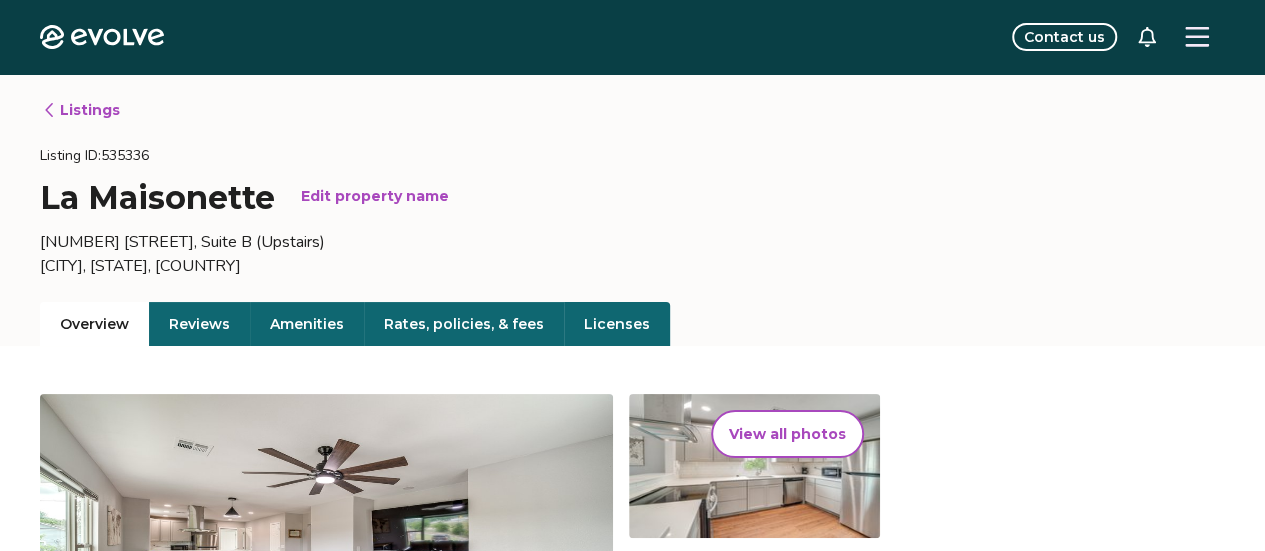 click on "Reviews" at bounding box center [199, 324] 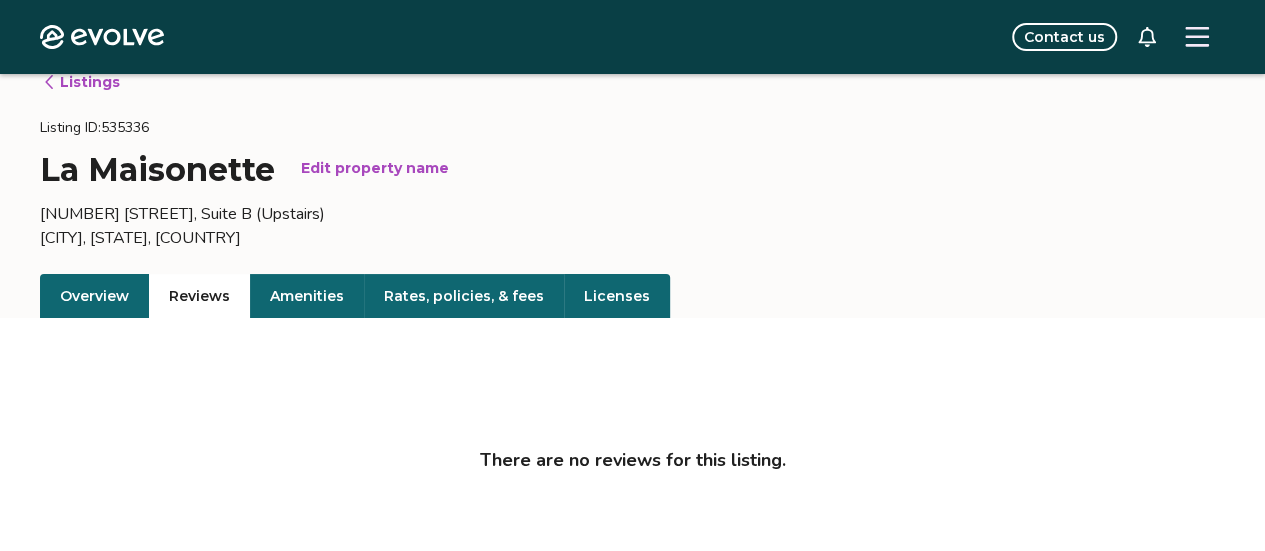 scroll, scrollTop: 0, scrollLeft: 0, axis: both 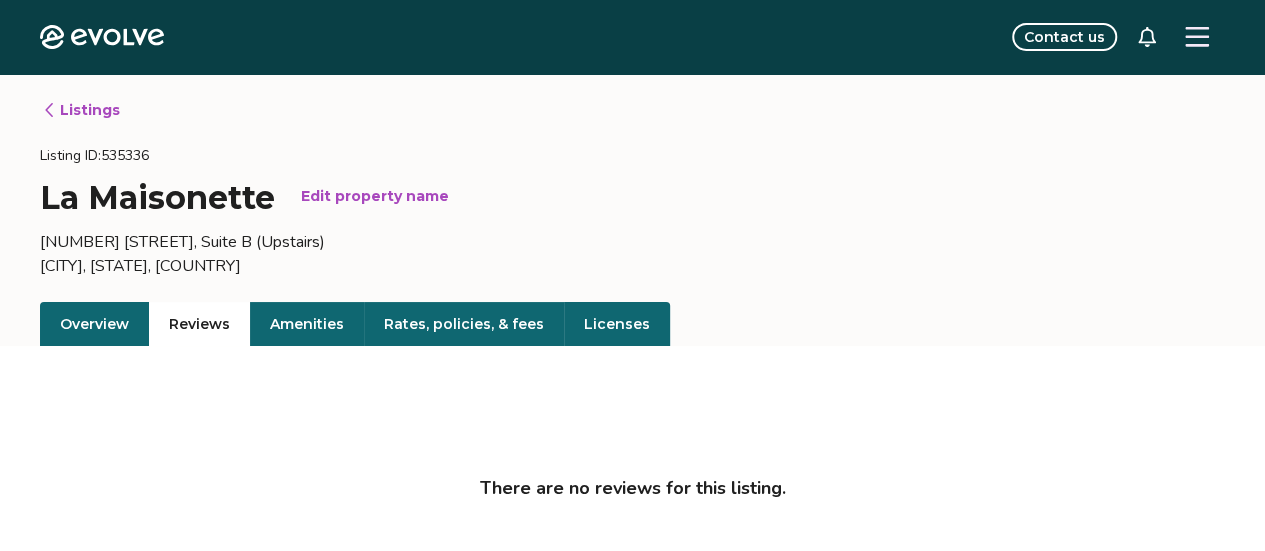 click on "Listings Listing ID:  [NUMBER] [NAME] Edit property name [NUMBER] [STREET], Suite B (Upstairs) [CITY], [STATE], [COUNTRY] Overview Reviews Amenities Rates, policies, & fees Licenses There are no reviews for this listing." at bounding box center [632, 514] 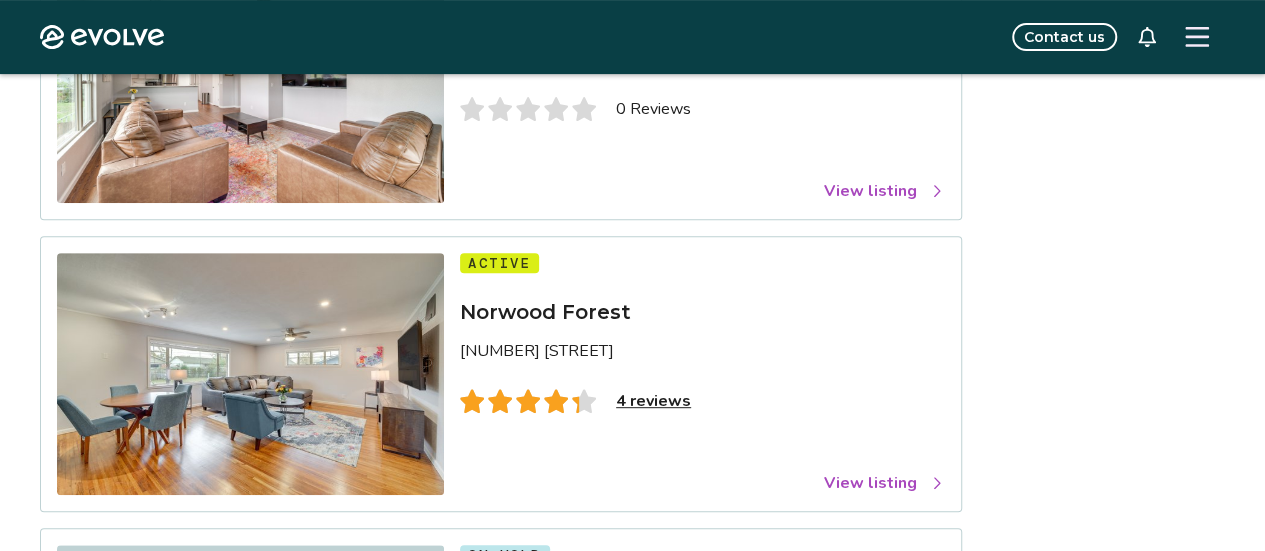 scroll, scrollTop: 500, scrollLeft: 0, axis: vertical 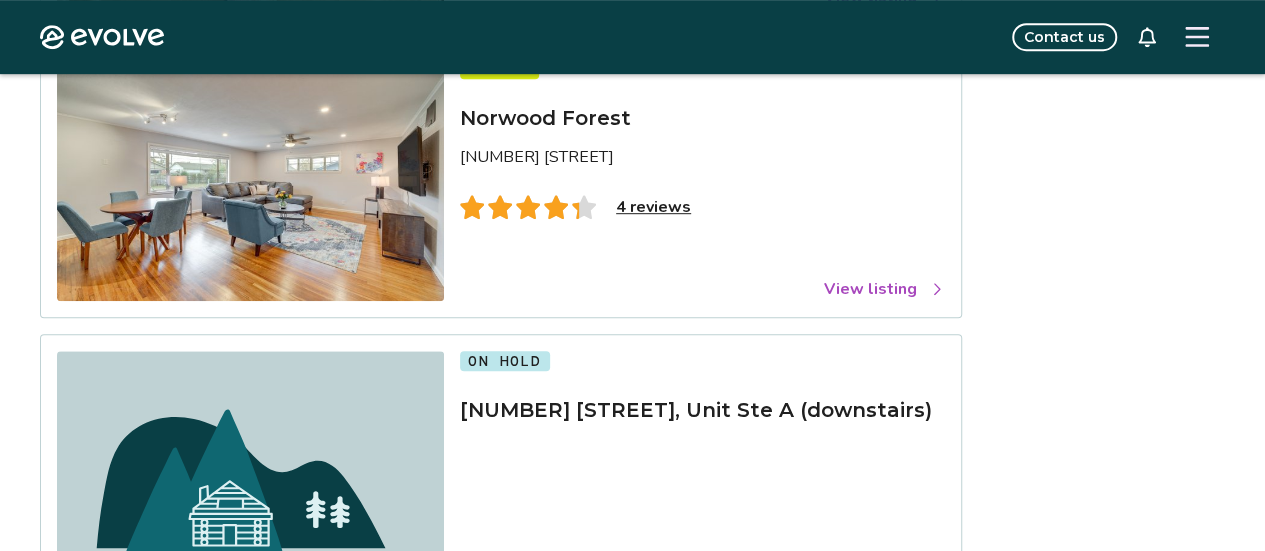 click on "View listing" at bounding box center (884, 289) 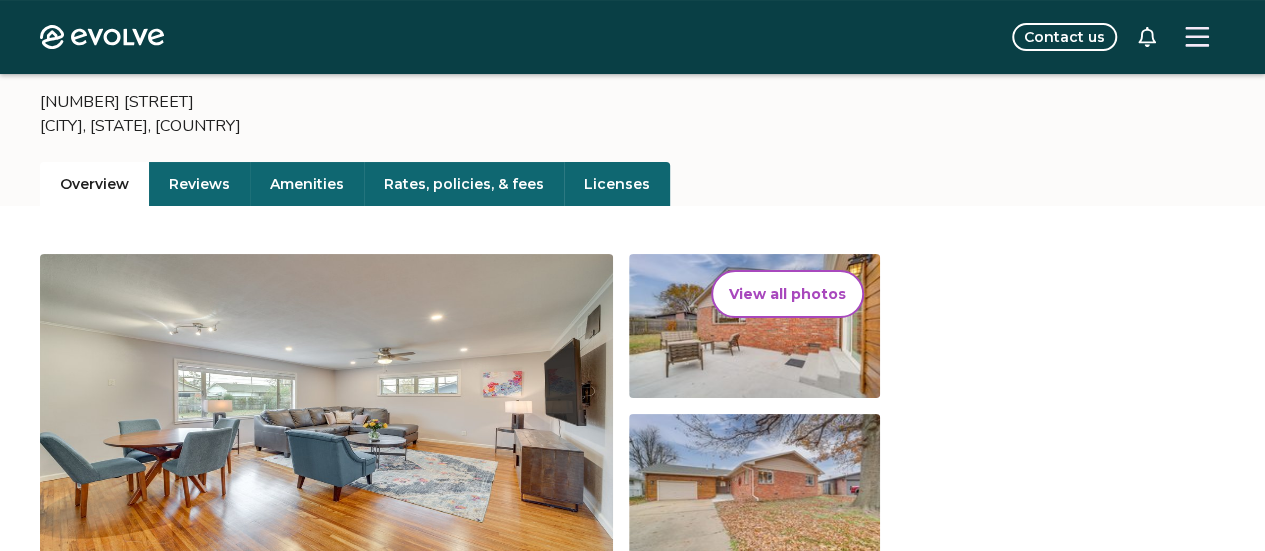 scroll, scrollTop: 0, scrollLeft: 0, axis: both 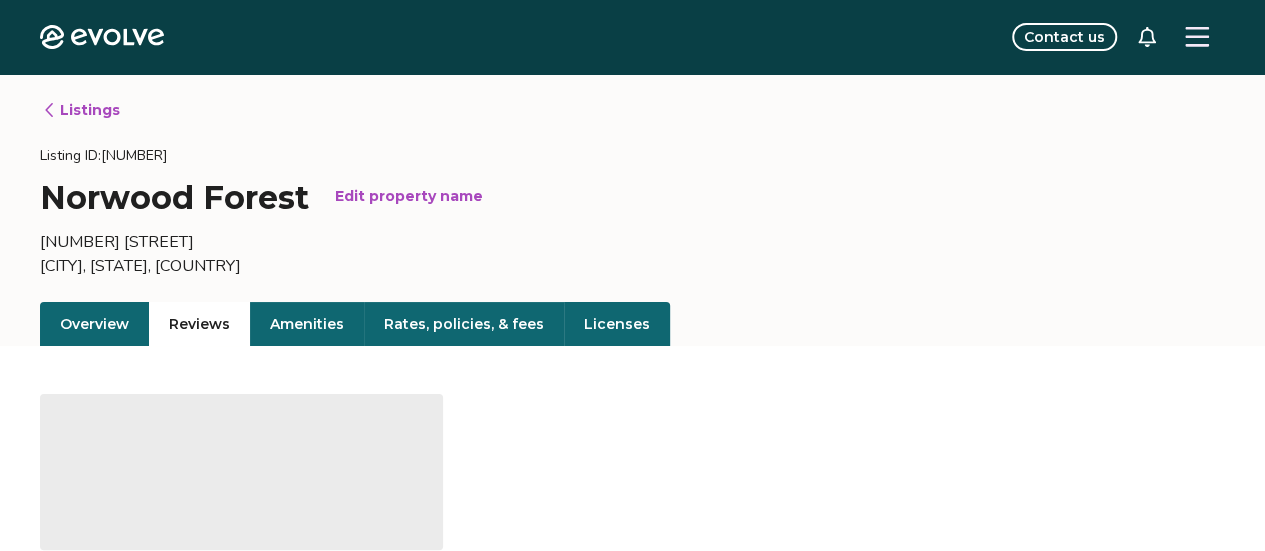 click on "Reviews" at bounding box center [199, 324] 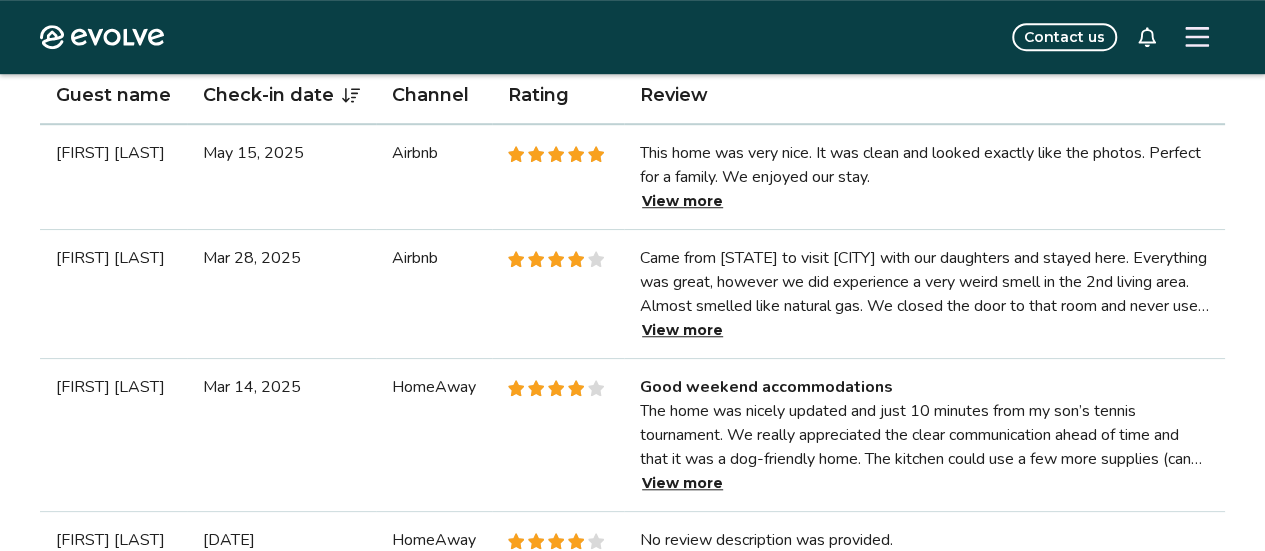 scroll, scrollTop: 700, scrollLeft: 0, axis: vertical 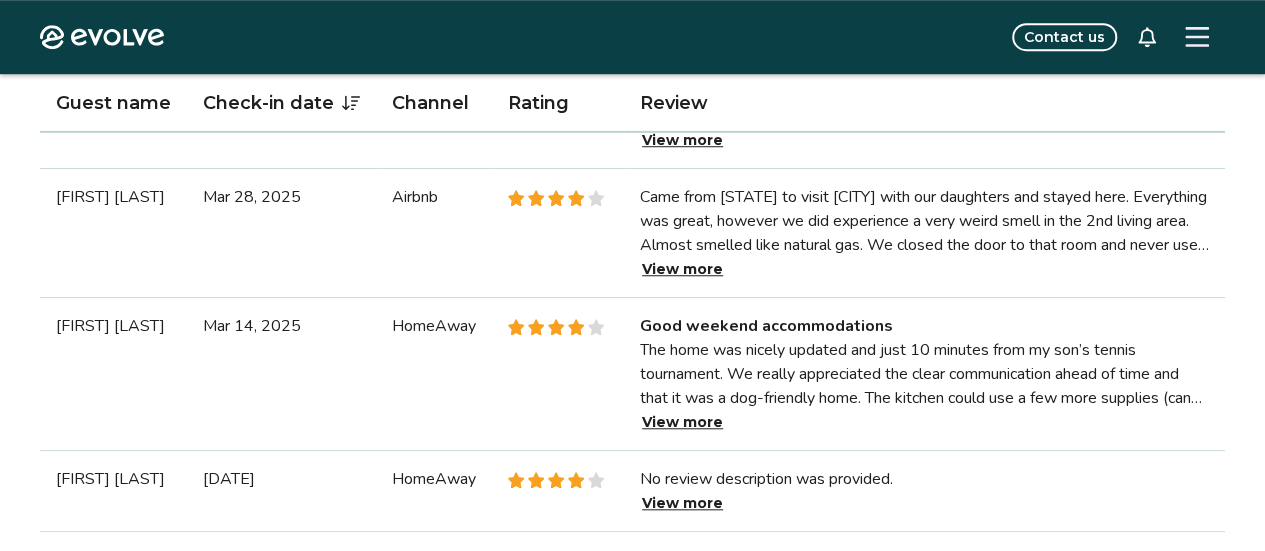 click on "View more" at bounding box center (682, 269) 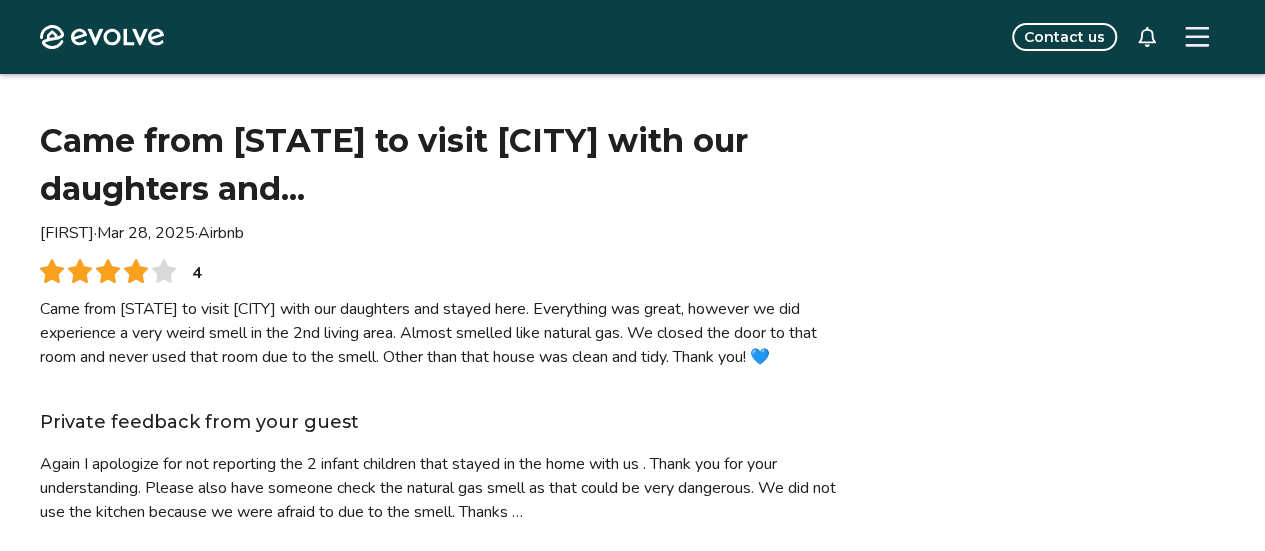 scroll, scrollTop: 0, scrollLeft: 0, axis: both 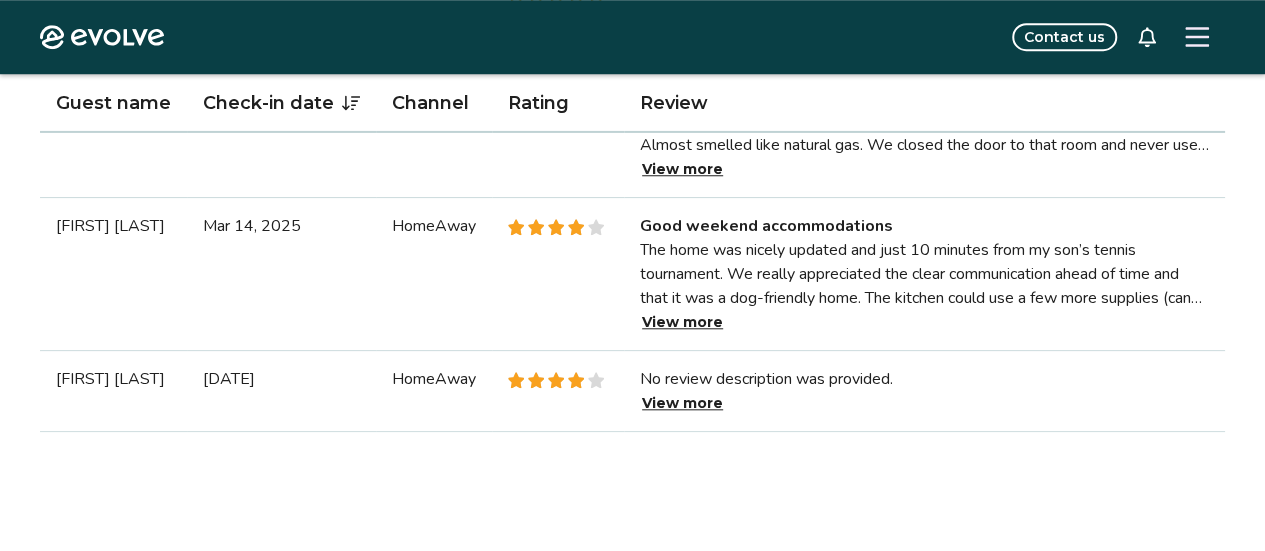 click on "View more" at bounding box center [682, 403] 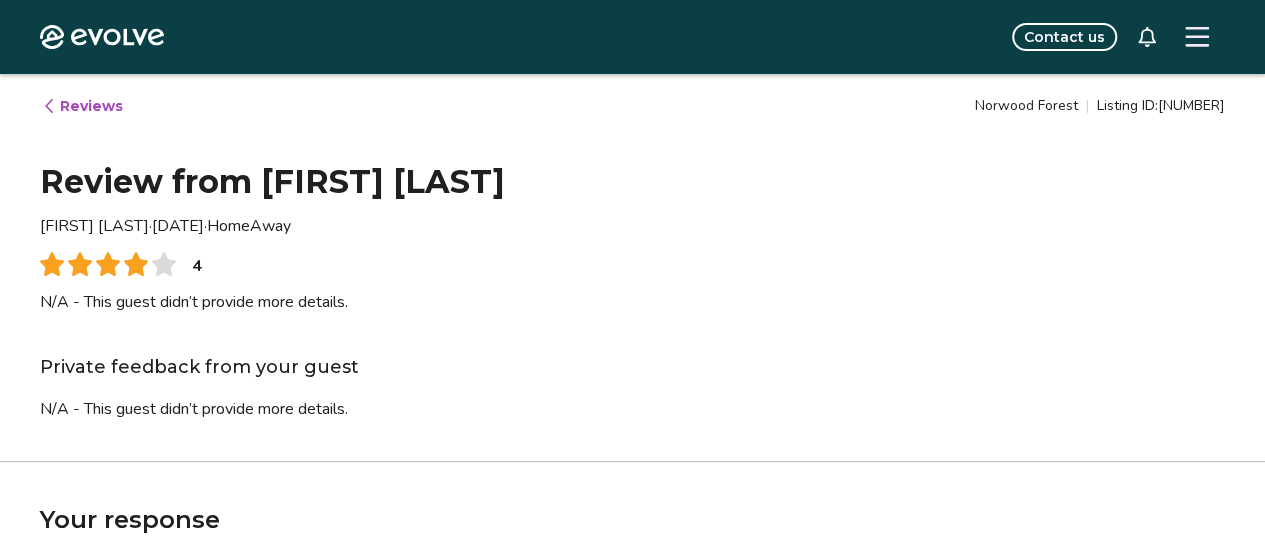 scroll, scrollTop: 0, scrollLeft: 0, axis: both 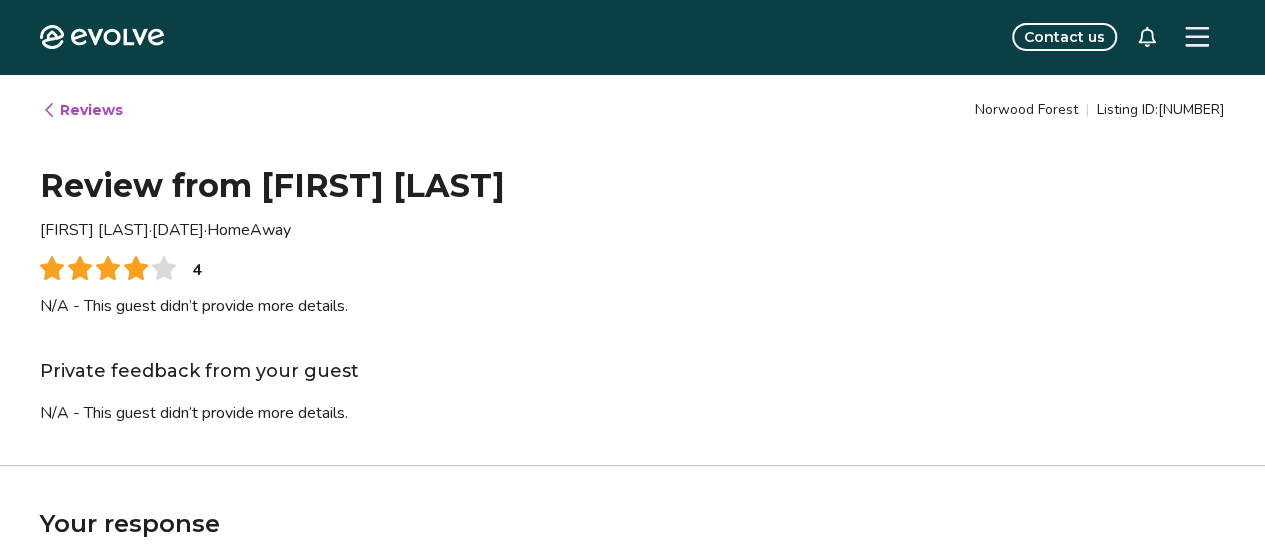 click on "Reviews" at bounding box center (82, 110) 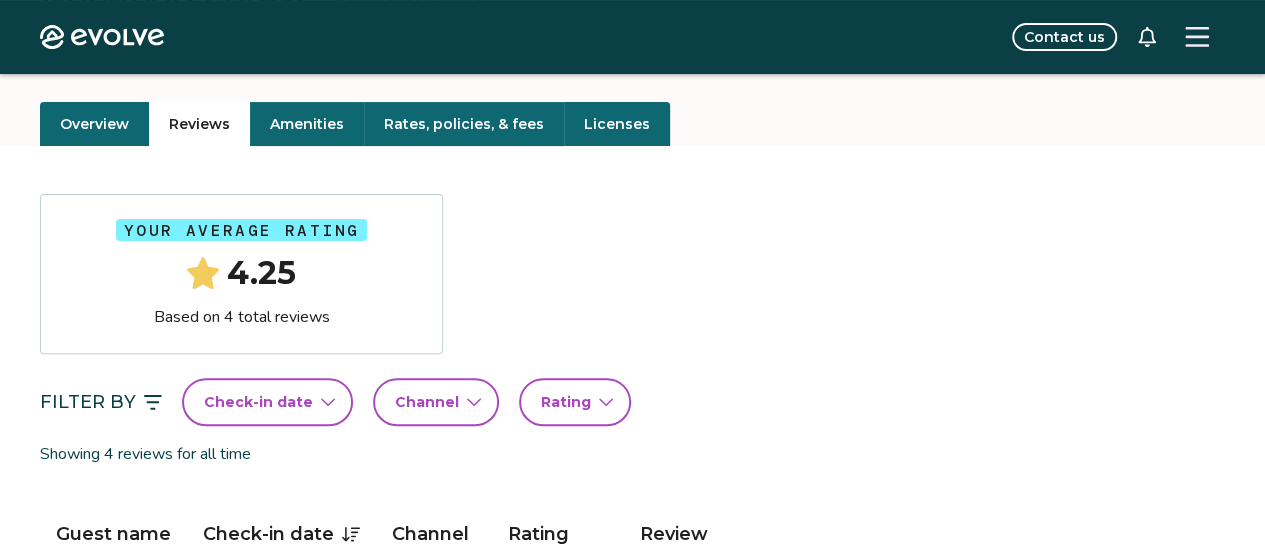 scroll, scrollTop: 300, scrollLeft: 0, axis: vertical 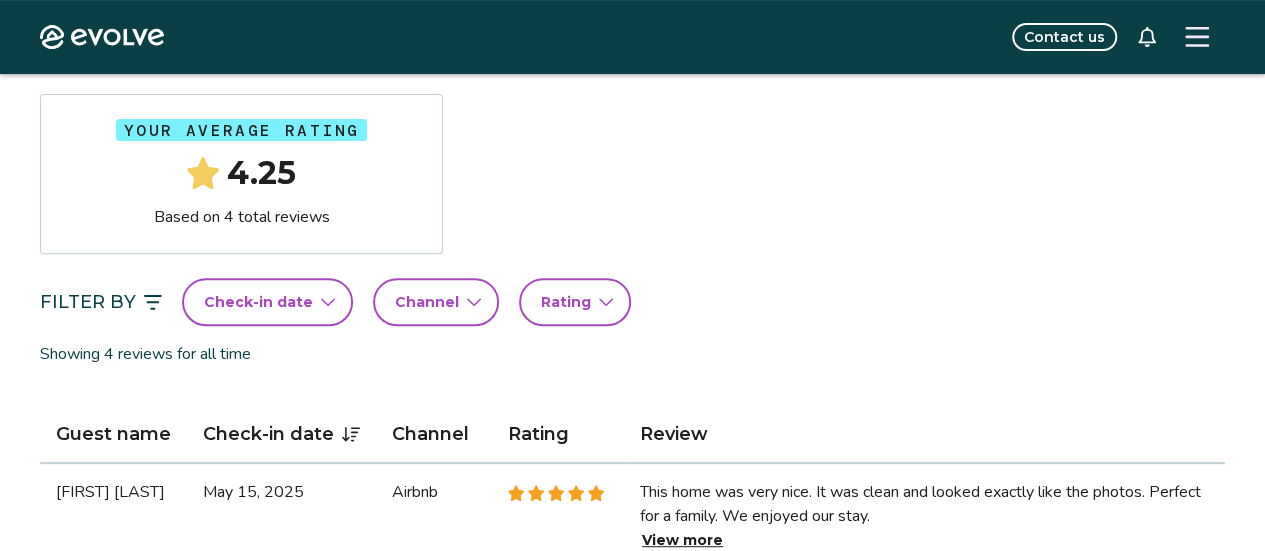 click on "Channel" at bounding box center [427, 302] 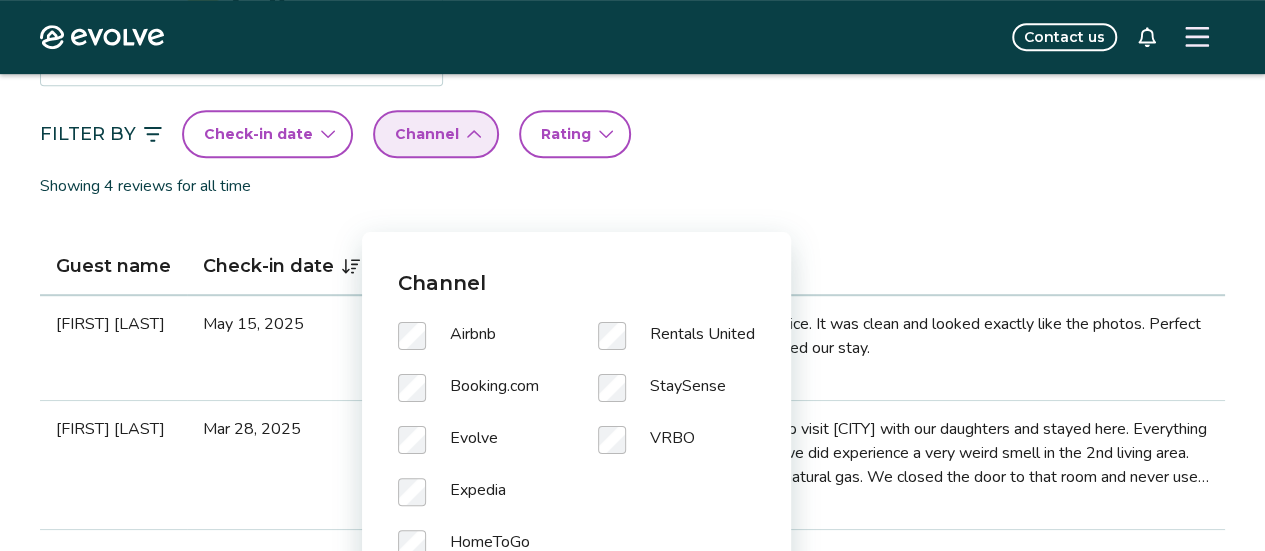 scroll, scrollTop: 500, scrollLeft: 0, axis: vertical 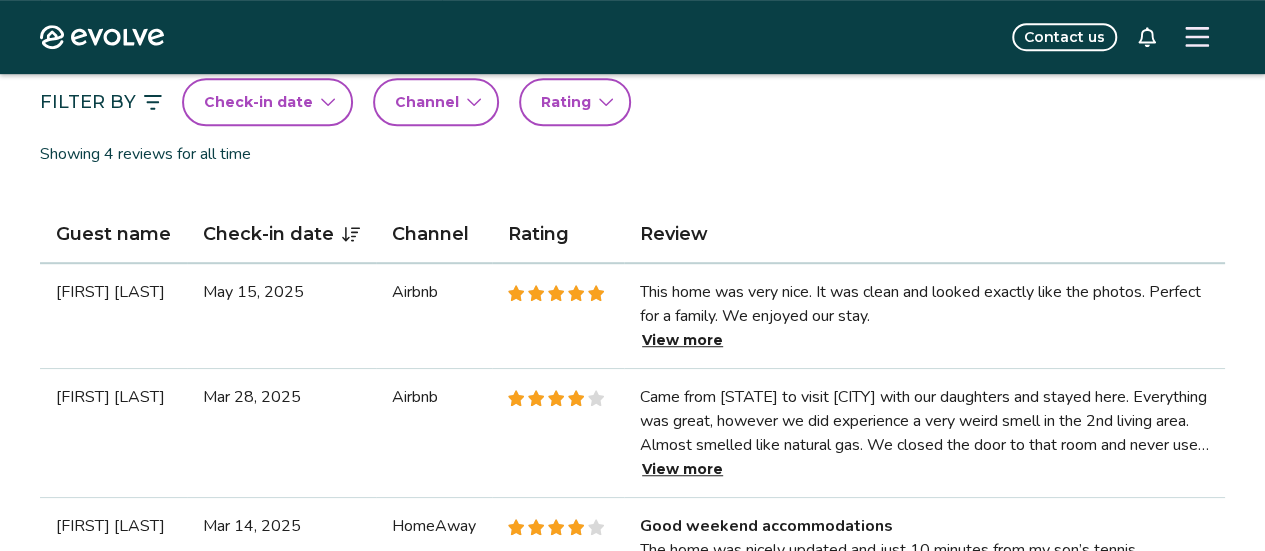 click on "Rating" at bounding box center [575, 102] 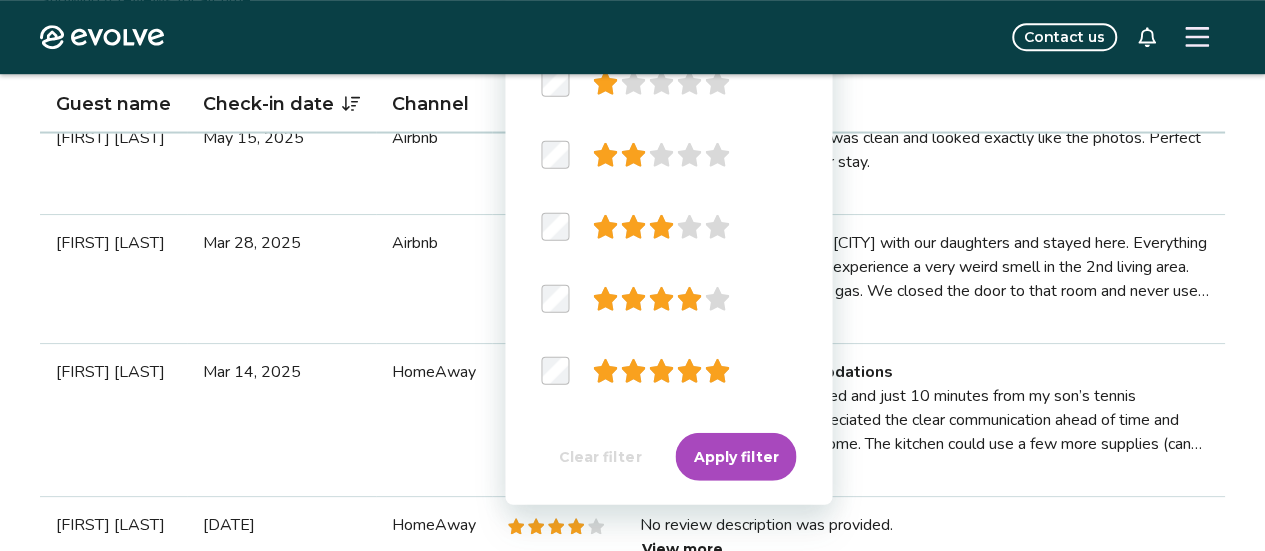 scroll, scrollTop: 700, scrollLeft: 0, axis: vertical 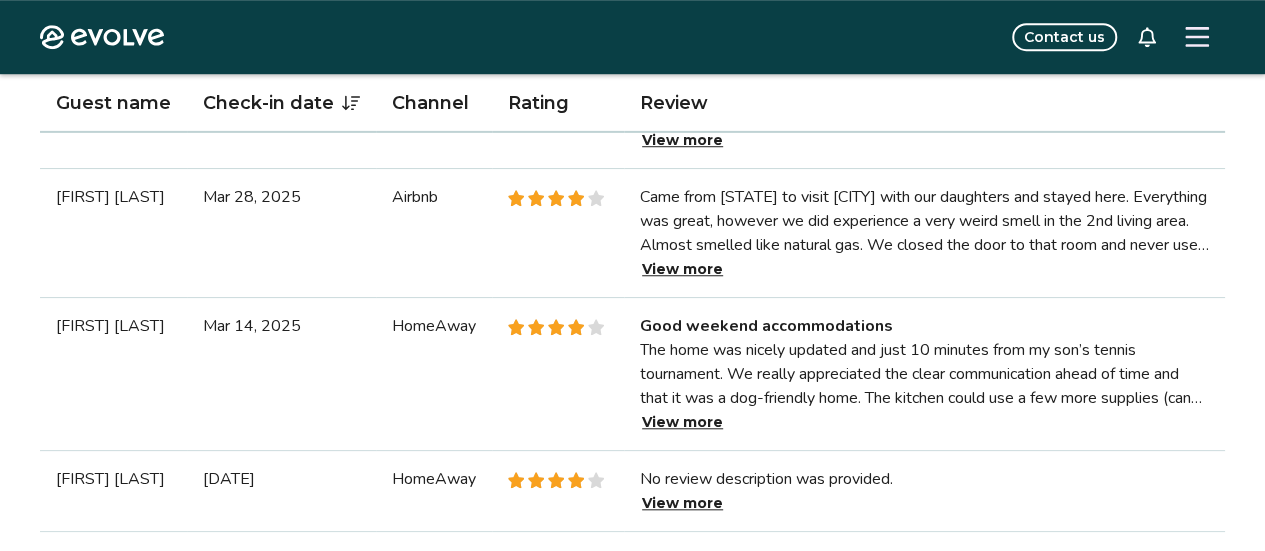 click on "Review" at bounding box center (924, 104) 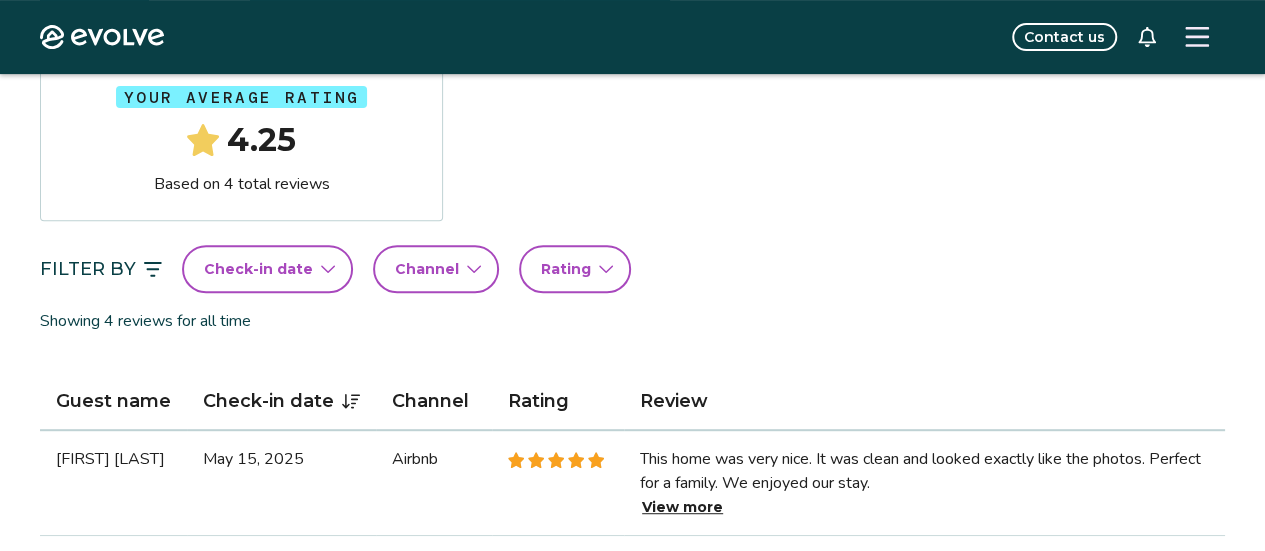 scroll, scrollTop: 58, scrollLeft: 0, axis: vertical 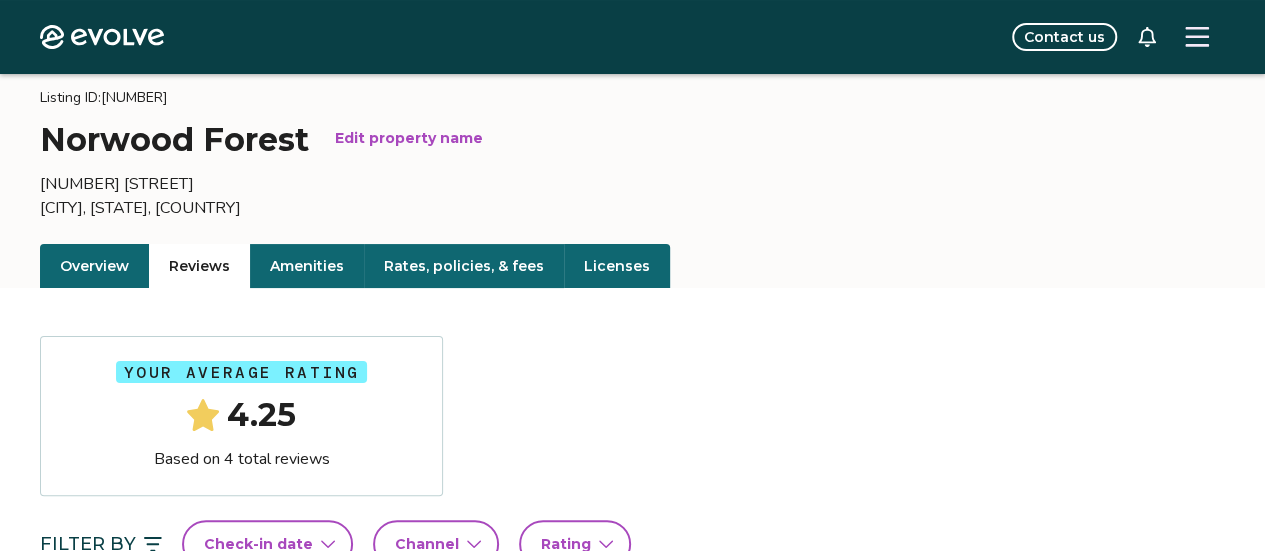 click on "Amenities" at bounding box center (307, 266) 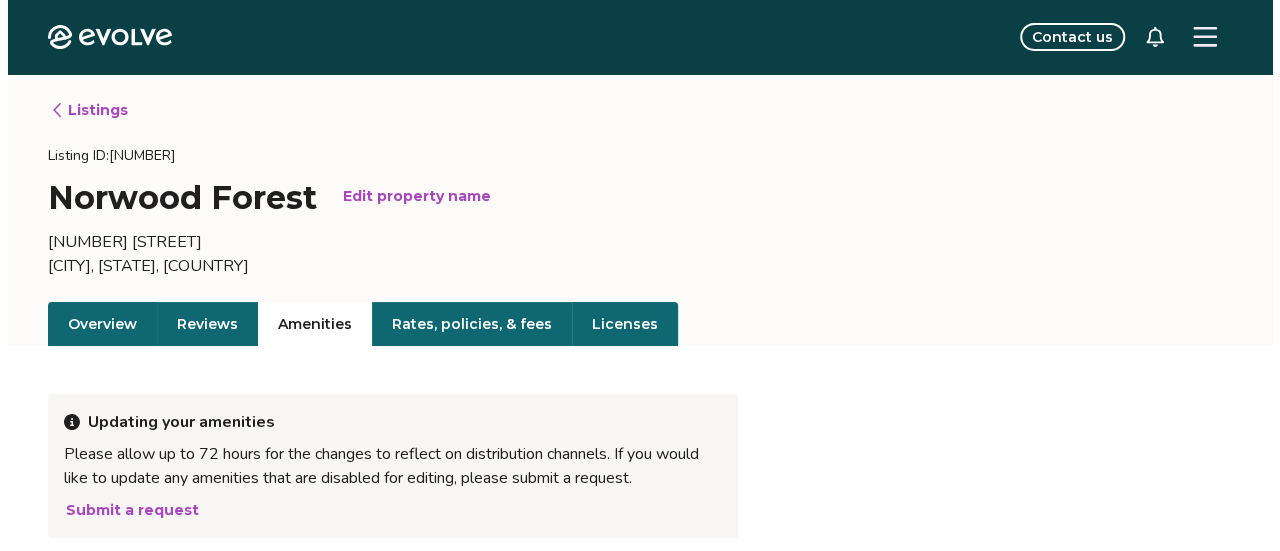 scroll, scrollTop: 0, scrollLeft: 0, axis: both 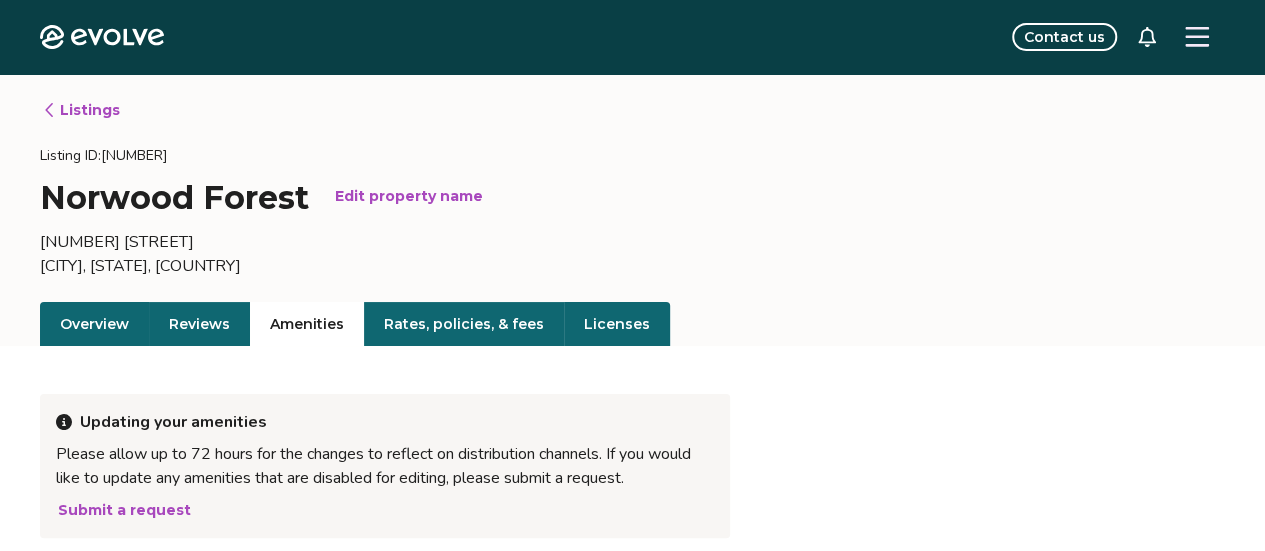 click 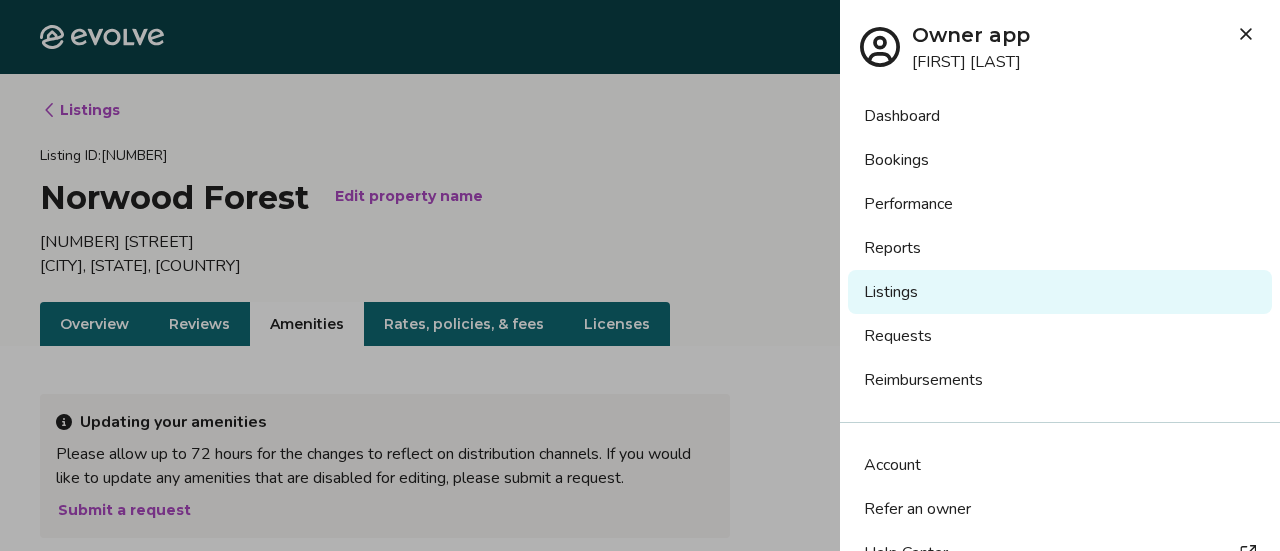 scroll, scrollTop: 128, scrollLeft: 0, axis: vertical 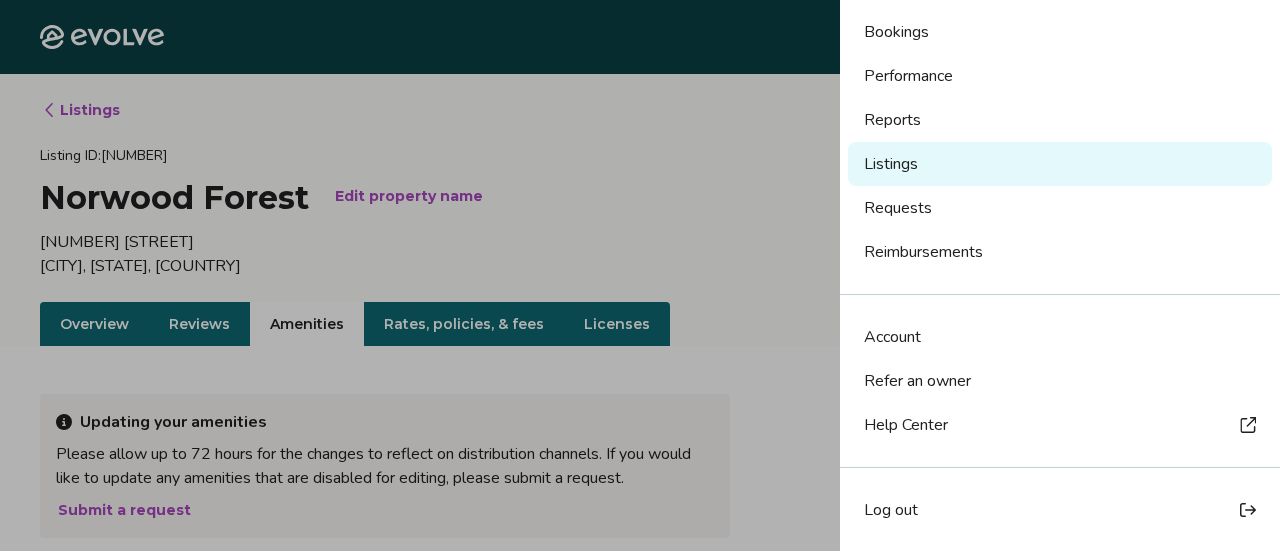 click on "Help Center" at bounding box center (1060, 425) 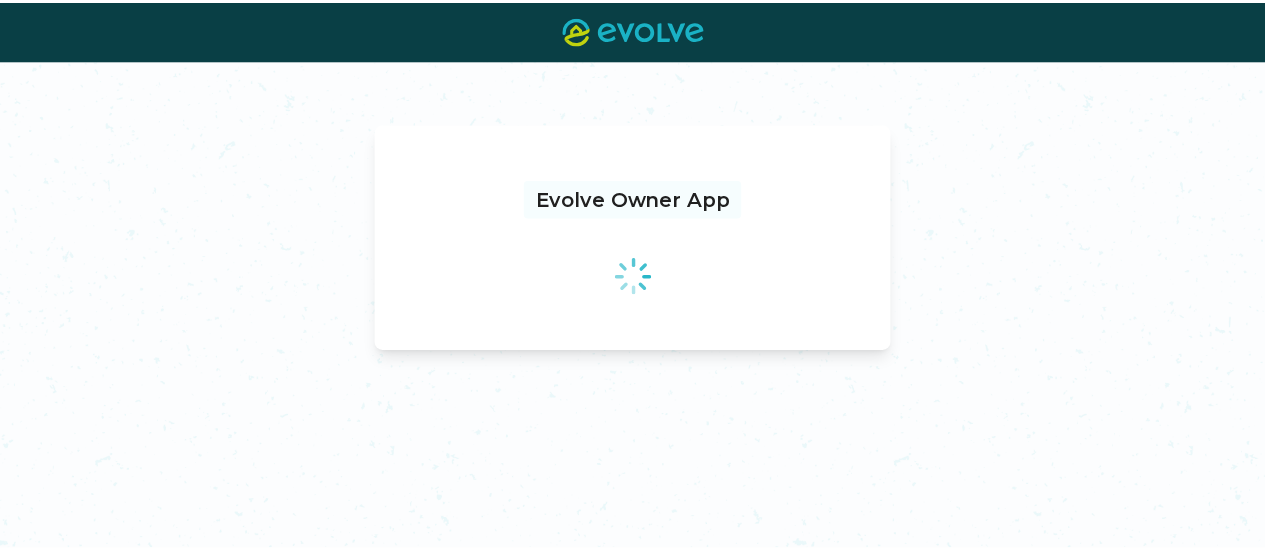 scroll, scrollTop: 0, scrollLeft: 0, axis: both 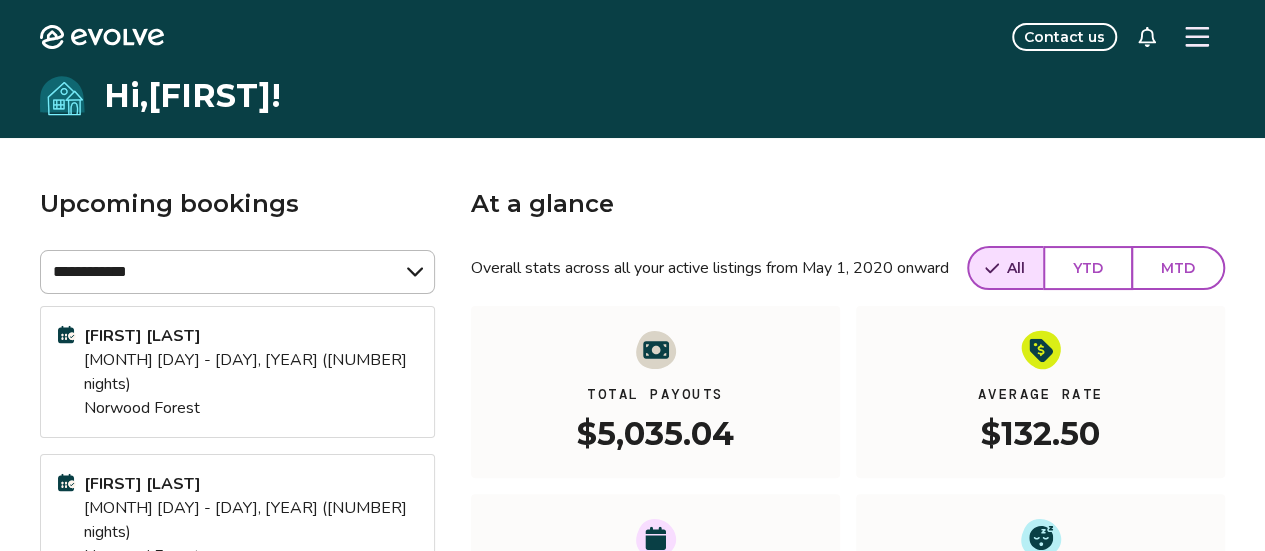 click at bounding box center [1197, 37] 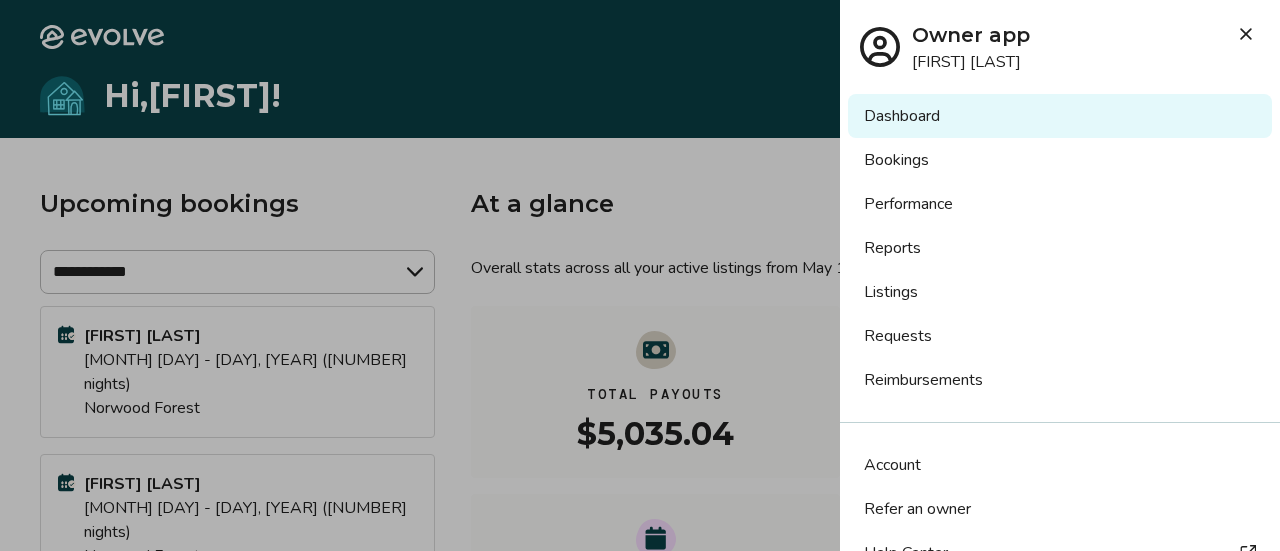 click on "Listings" at bounding box center (1060, 292) 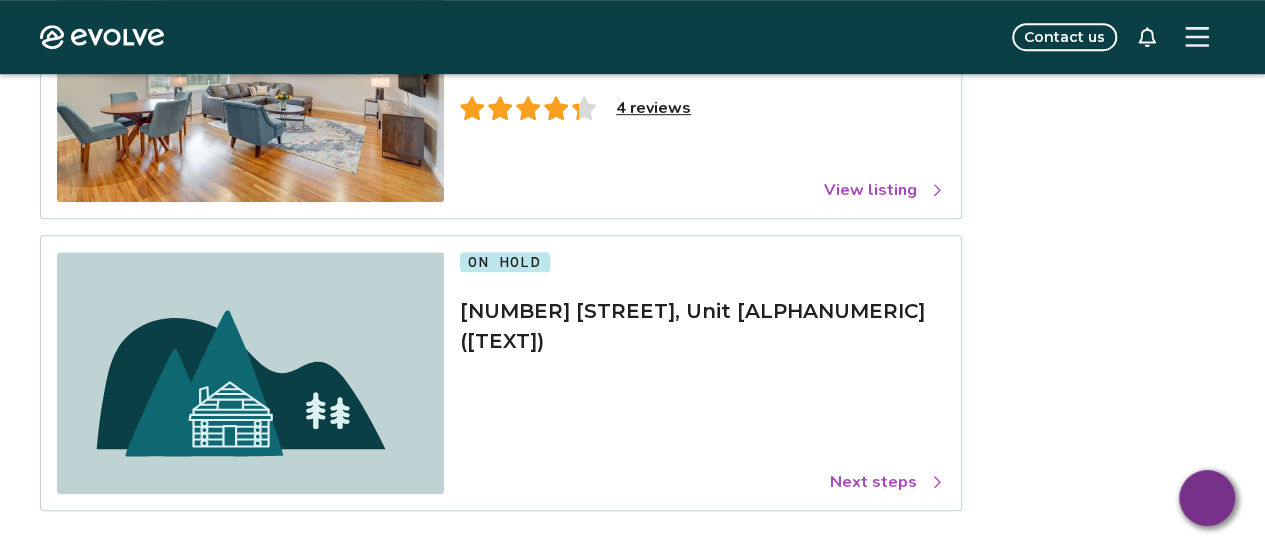 scroll, scrollTop: 600, scrollLeft: 0, axis: vertical 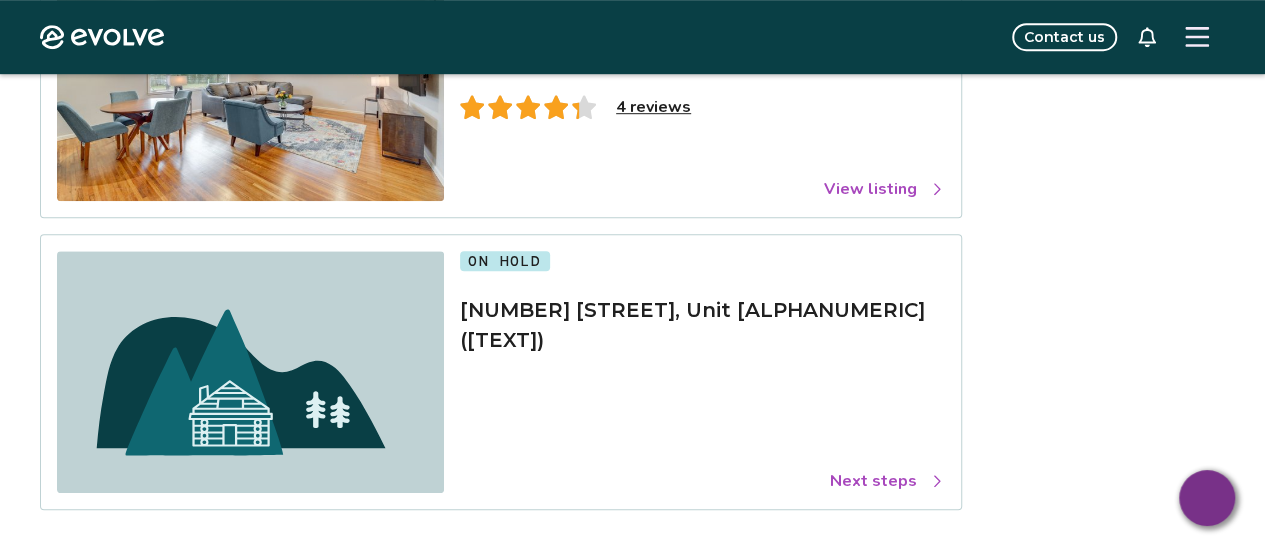 click on "4 reviews" at bounding box center (653, 107) 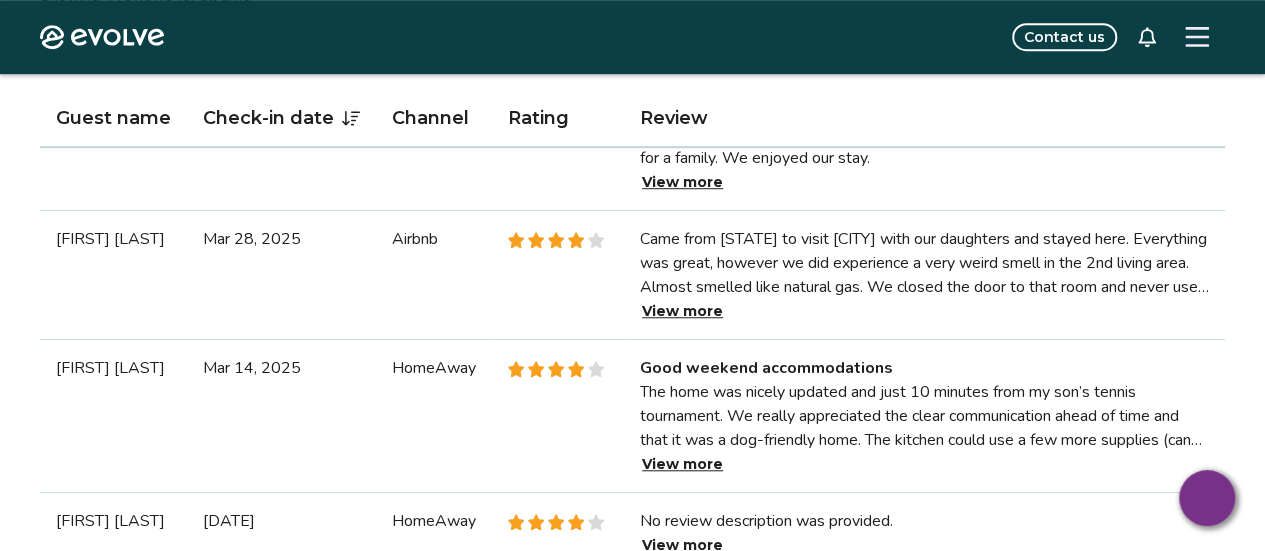 scroll, scrollTop: 700, scrollLeft: 0, axis: vertical 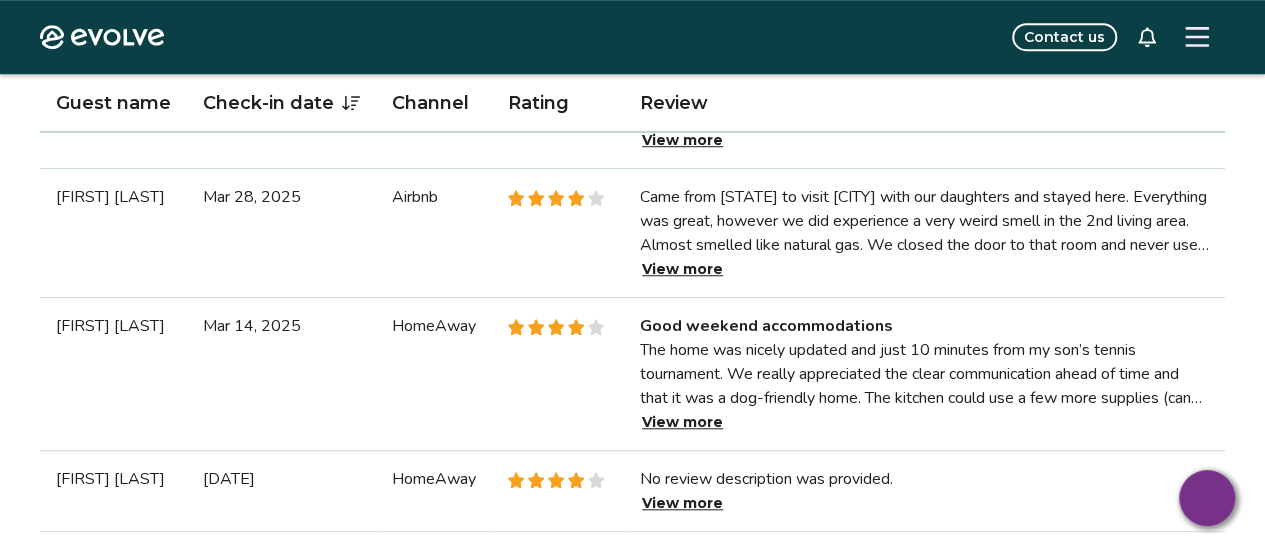 click on "View more" at bounding box center [682, 422] 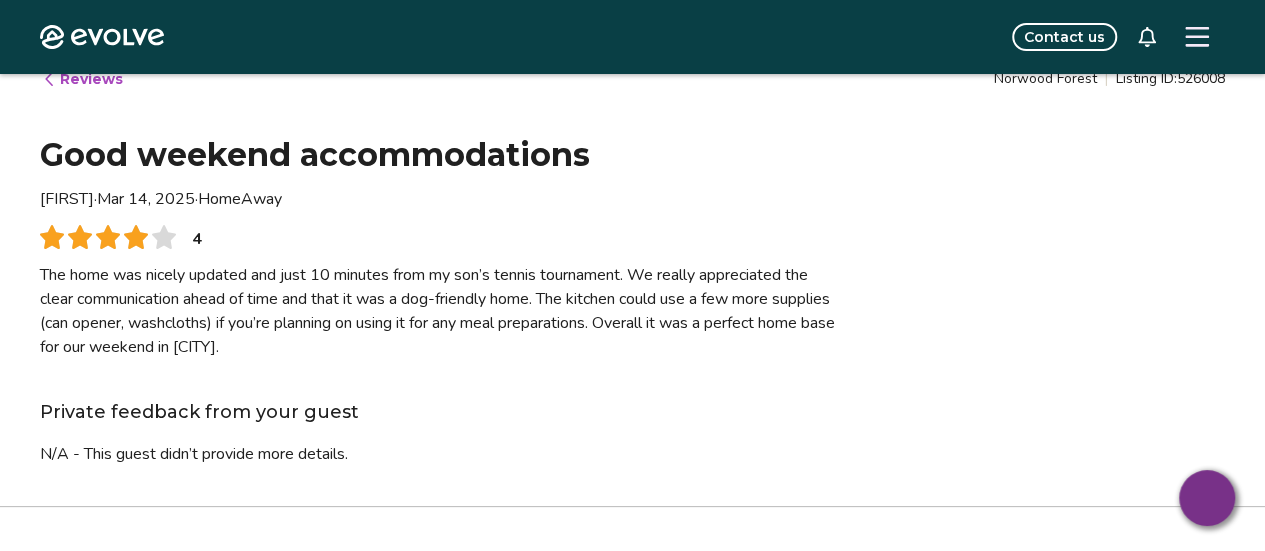 scroll, scrollTop: 0, scrollLeft: 0, axis: both 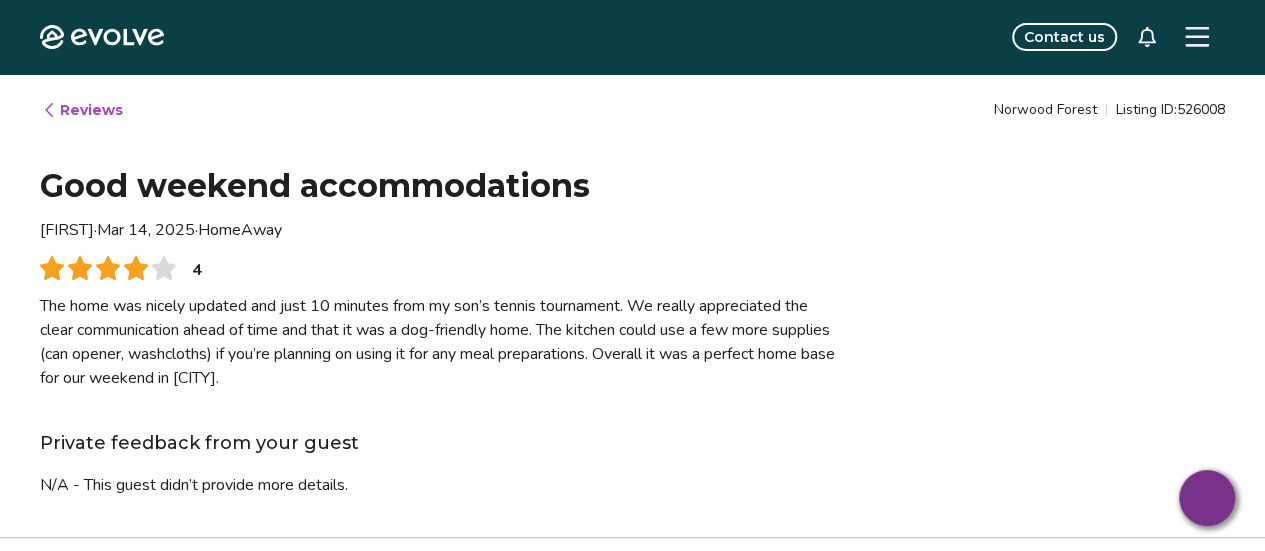 click on "Reviews" at bounding box center [82, 110] 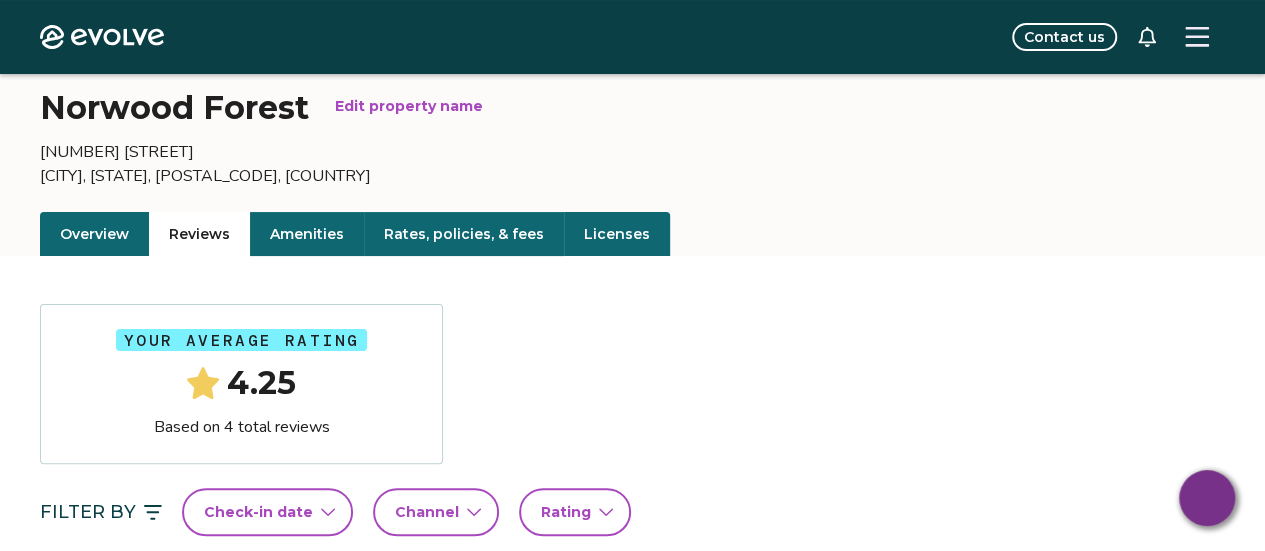 scroll, scrollTop: 58, scrollLeft: 0, axis: vertical 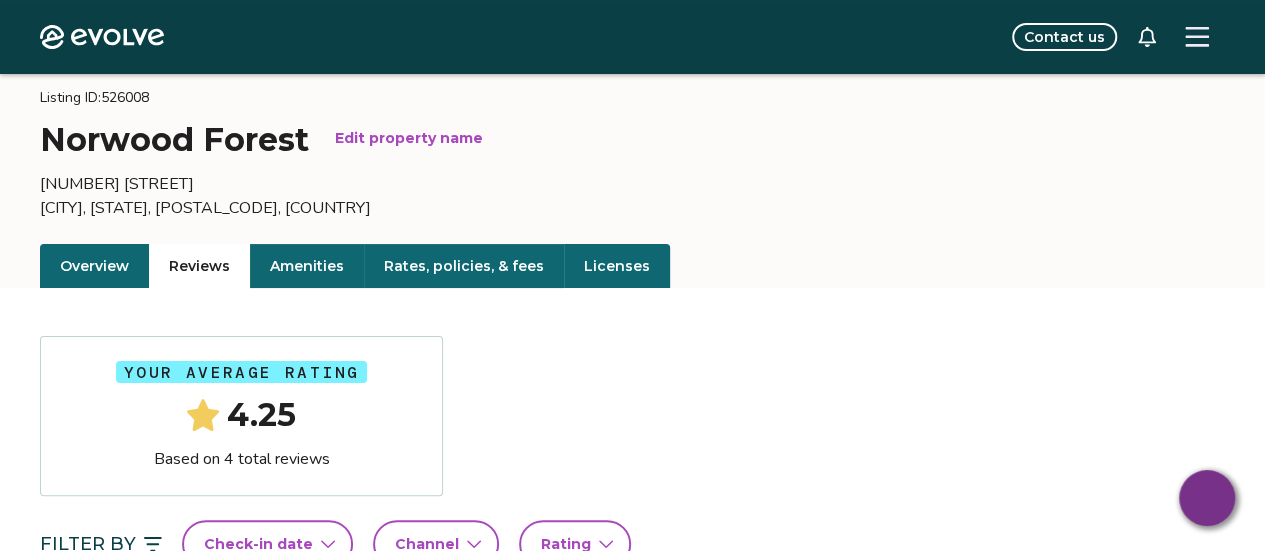 click on "Amenities" at bounding box center [307, 266] 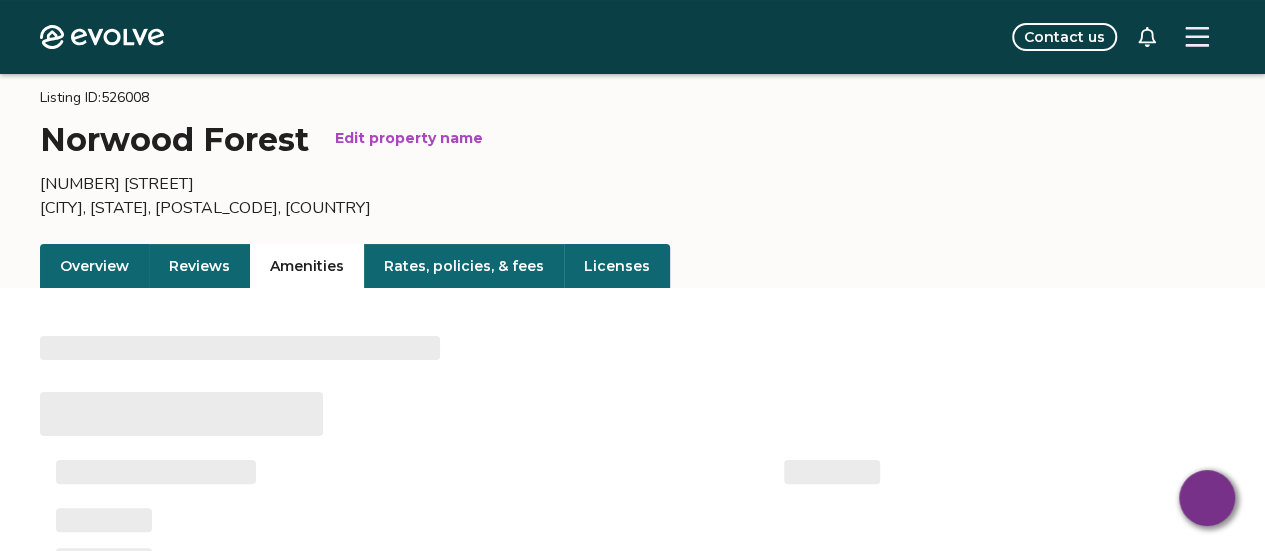 click on "Reviews" at bounding box center (199, 266) 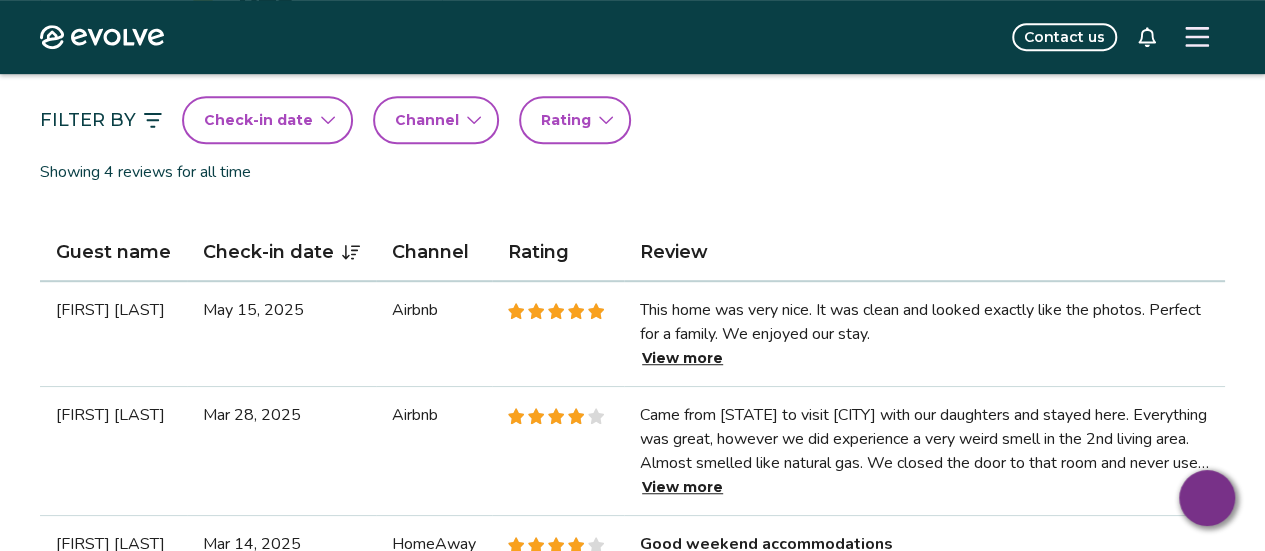 scroll, scrollTop: 658, scrollLeft: 0, axis: vertical 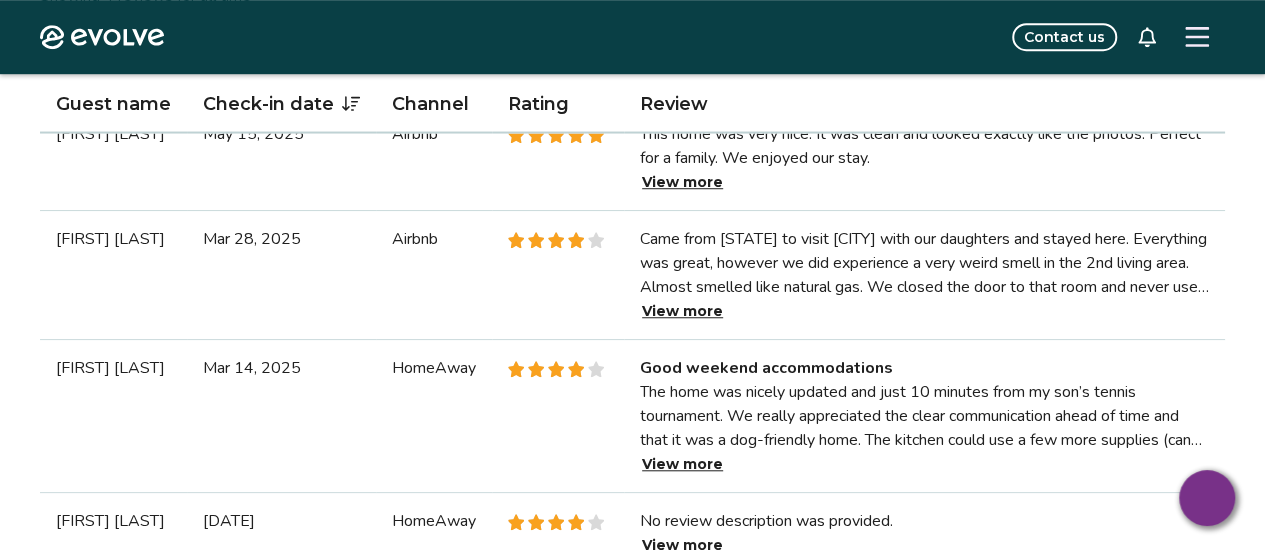 click on "View more" at bounding box center (682, 464) 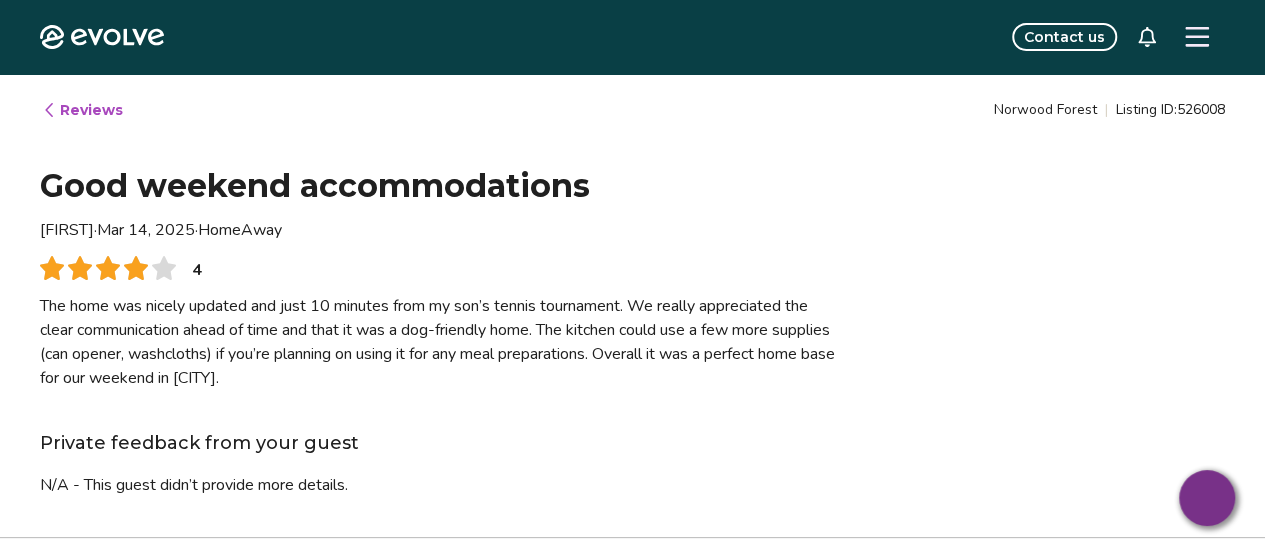 type on "*" 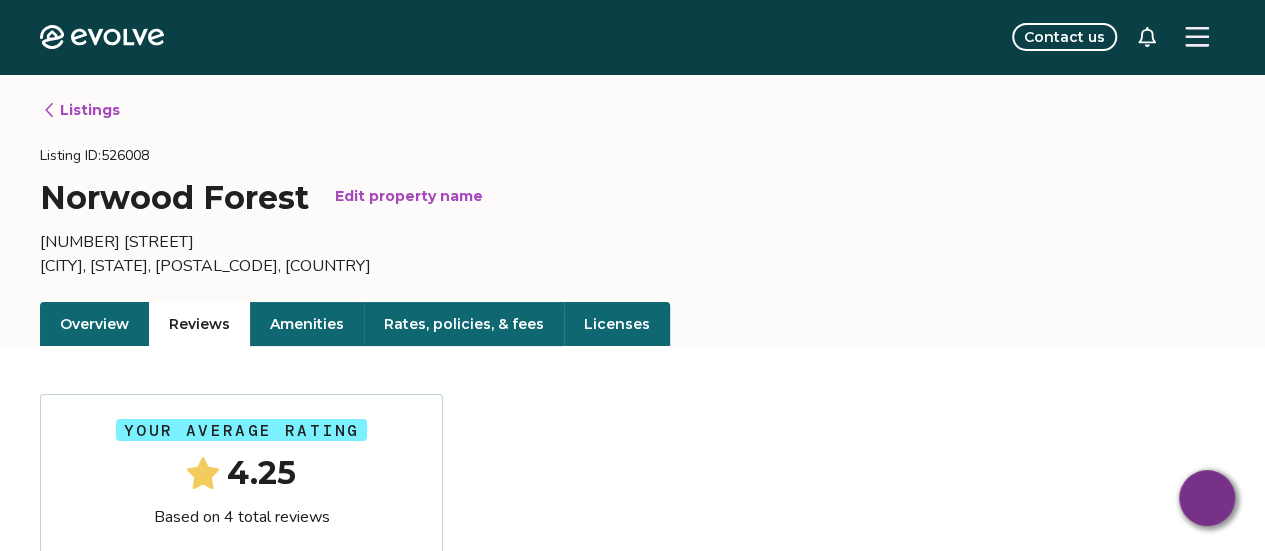 click on "Rates, policies, & fees" at bounding box center [464, 324] 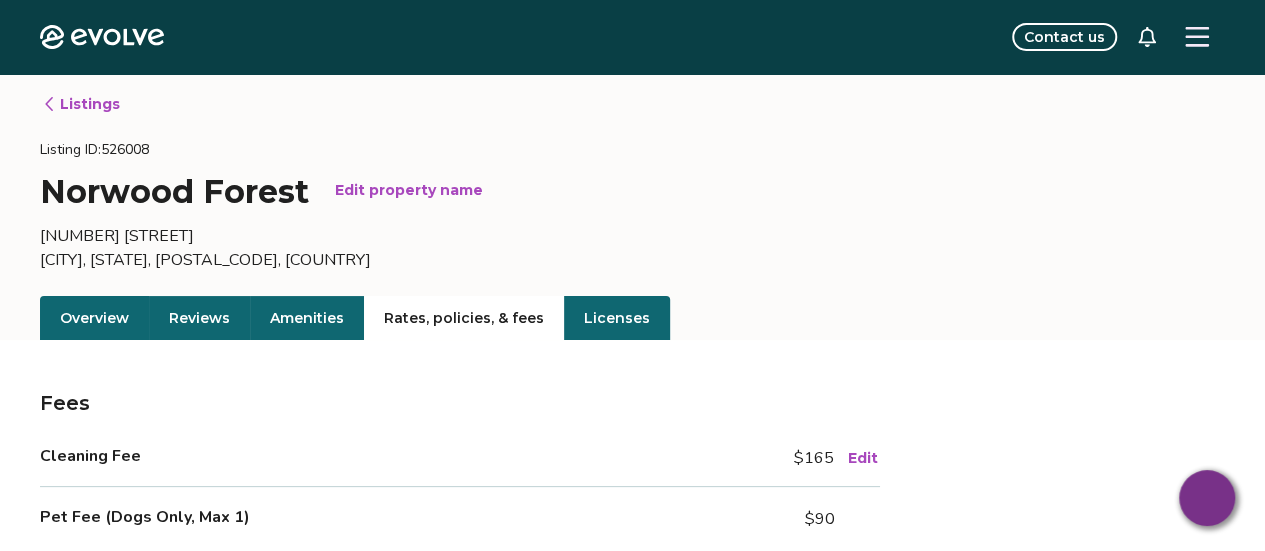scroll, scrollTop: 0, scrollLeft: 0, axis: both 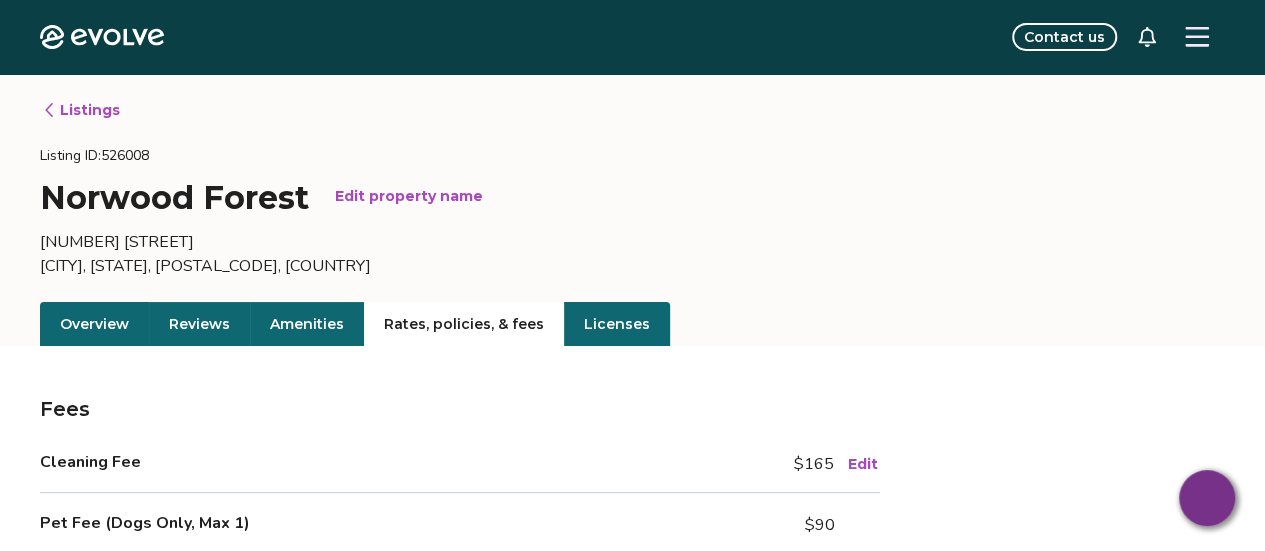 click on "Licenses" at bounding box center (617, 324) 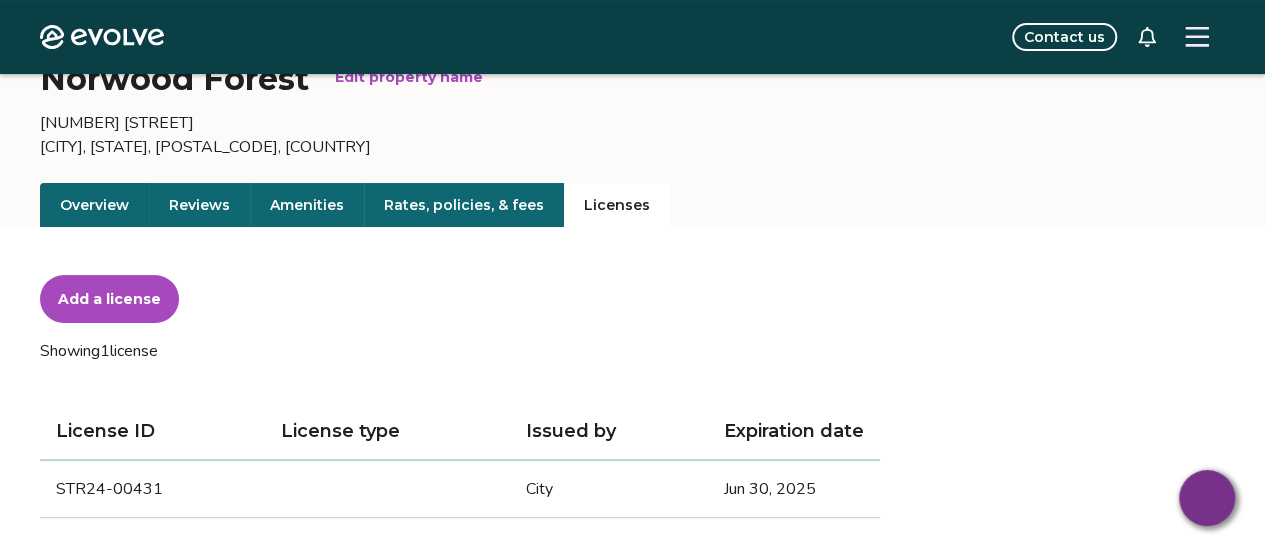scroll, scrollTop: 0, scrollLeft: 0, axis: both 